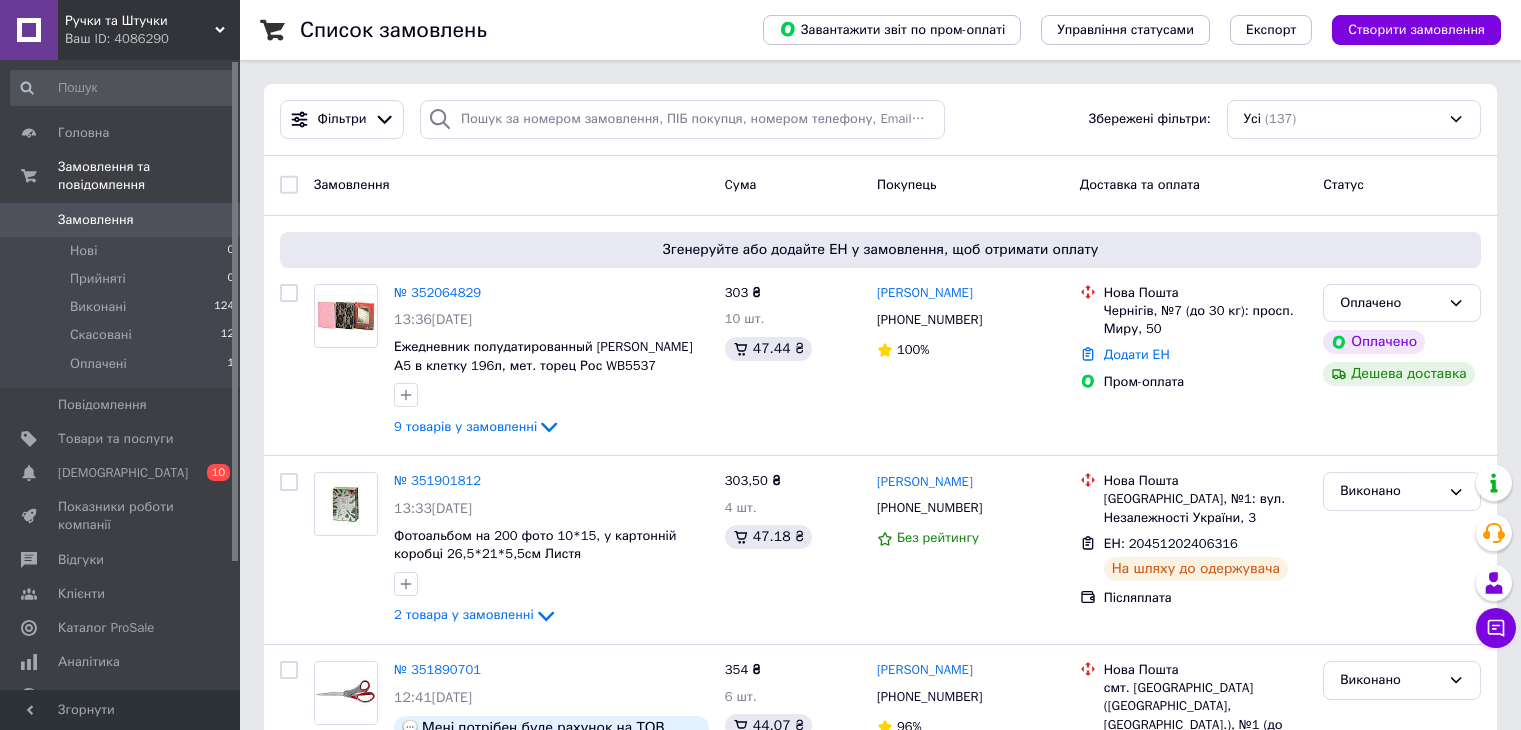 scroll, scrollTop: 0, scrollLeft: 0, axis: both 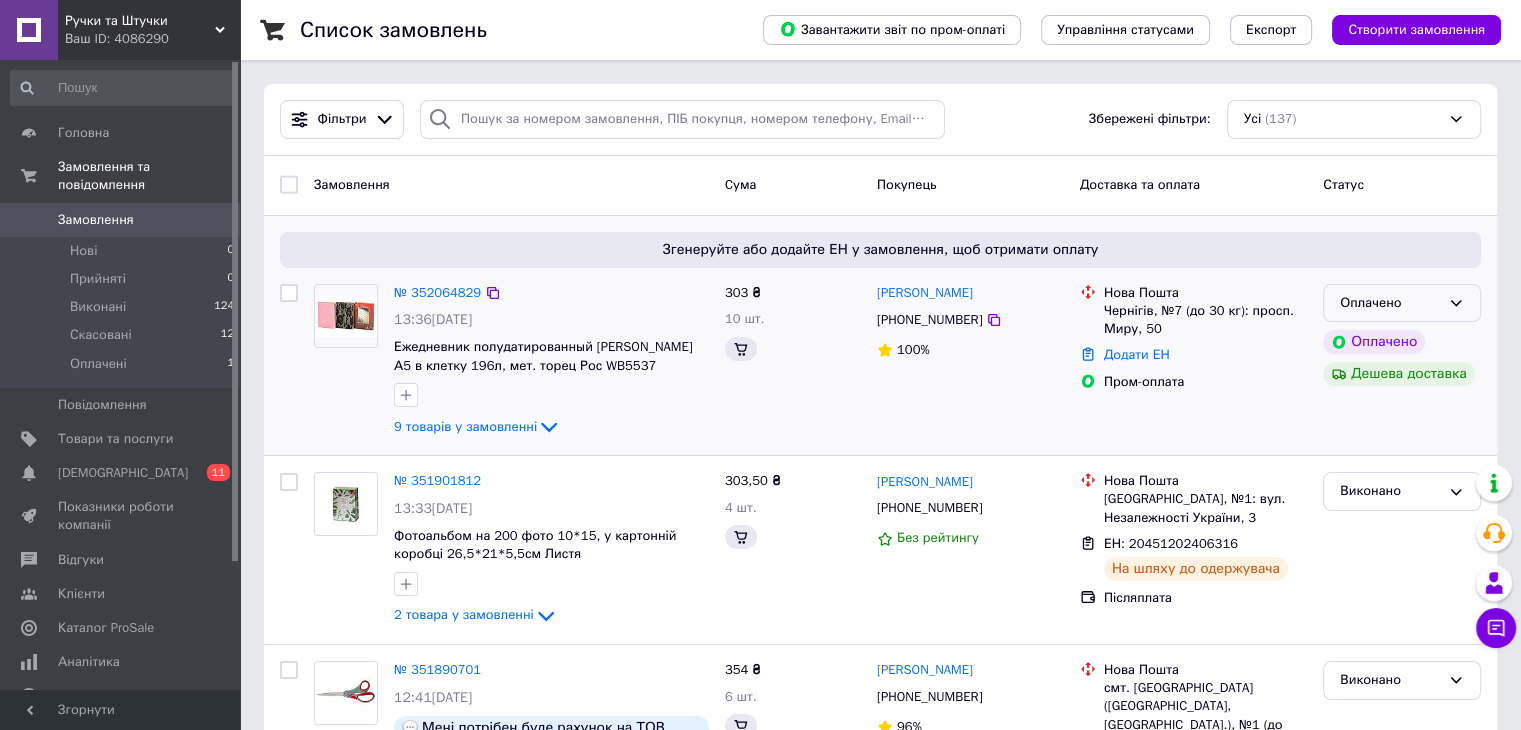 click on "Оплачено" at bounding box center [1390, 303] 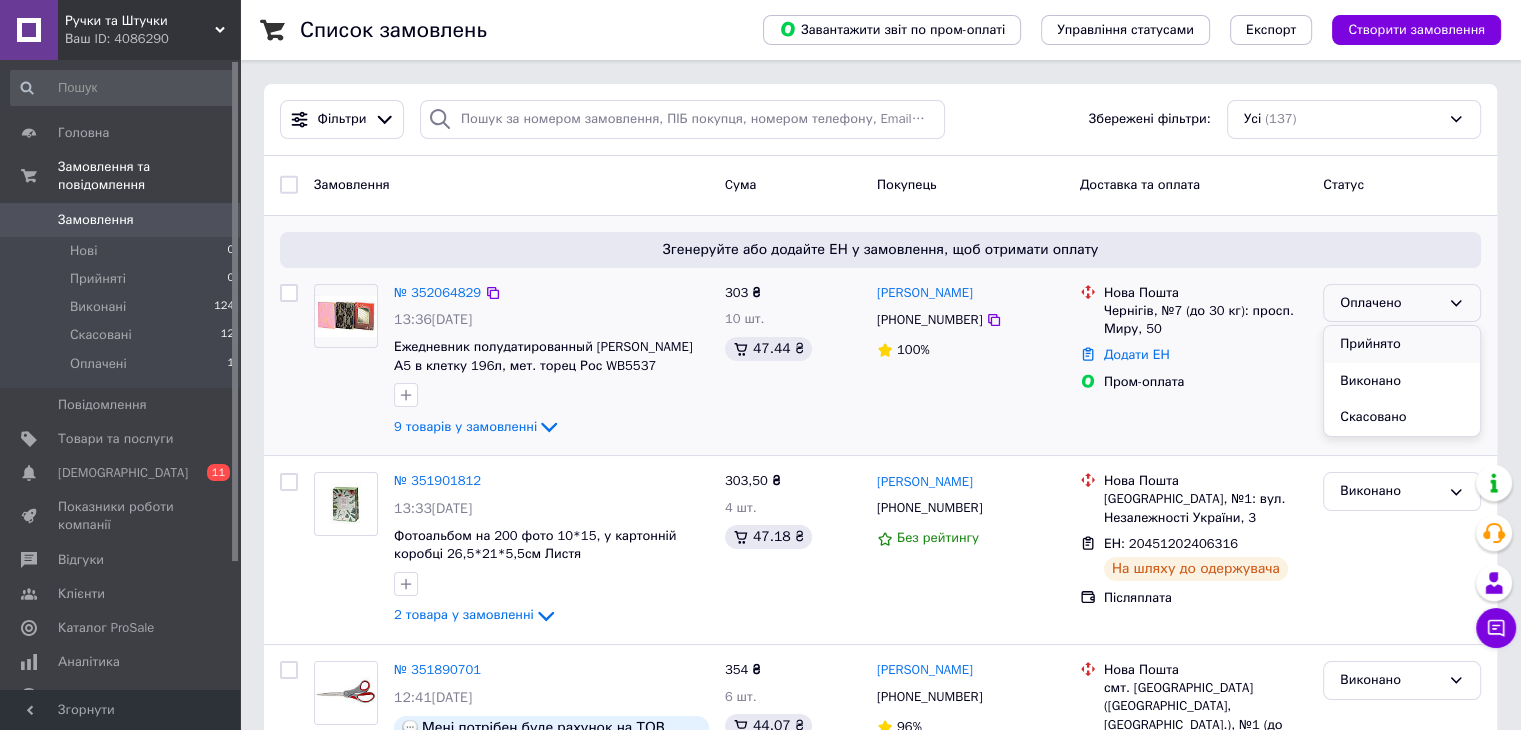 click on "Прийнято" at bounding box center [1402, 344] 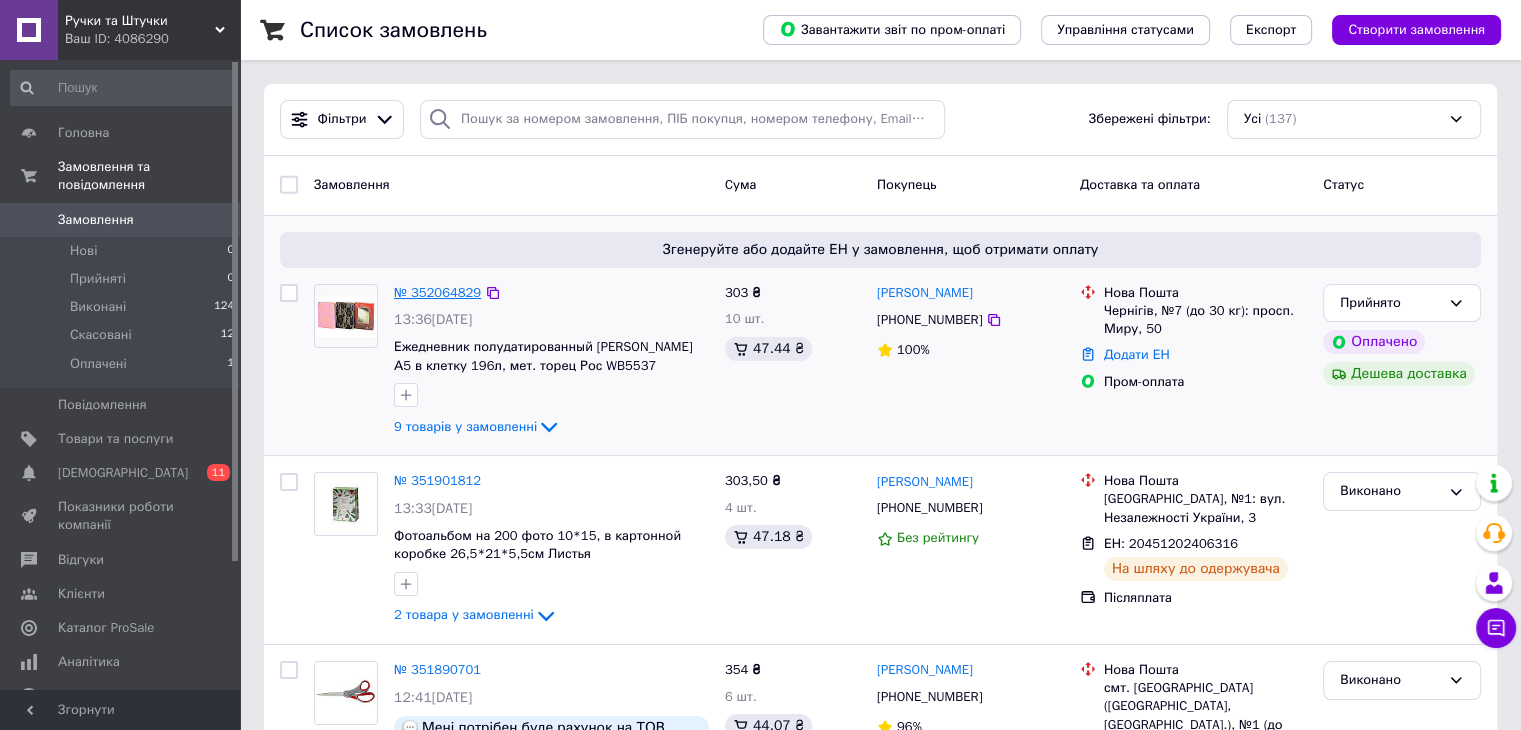 click on "№ 352064829" at bounding box center [437, 292] 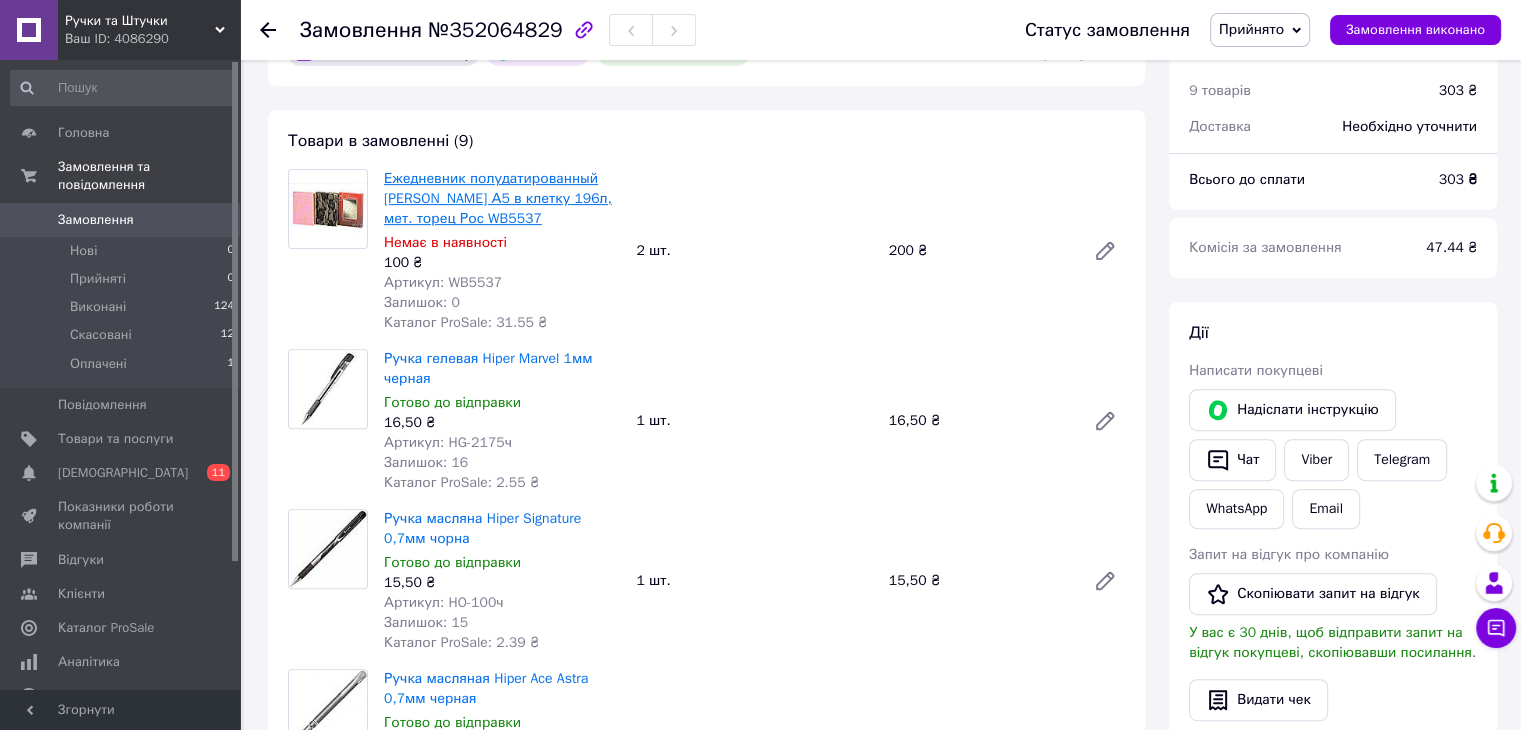 scroll, scrollTop: 600, scrollLeft: 0, axis: vertical 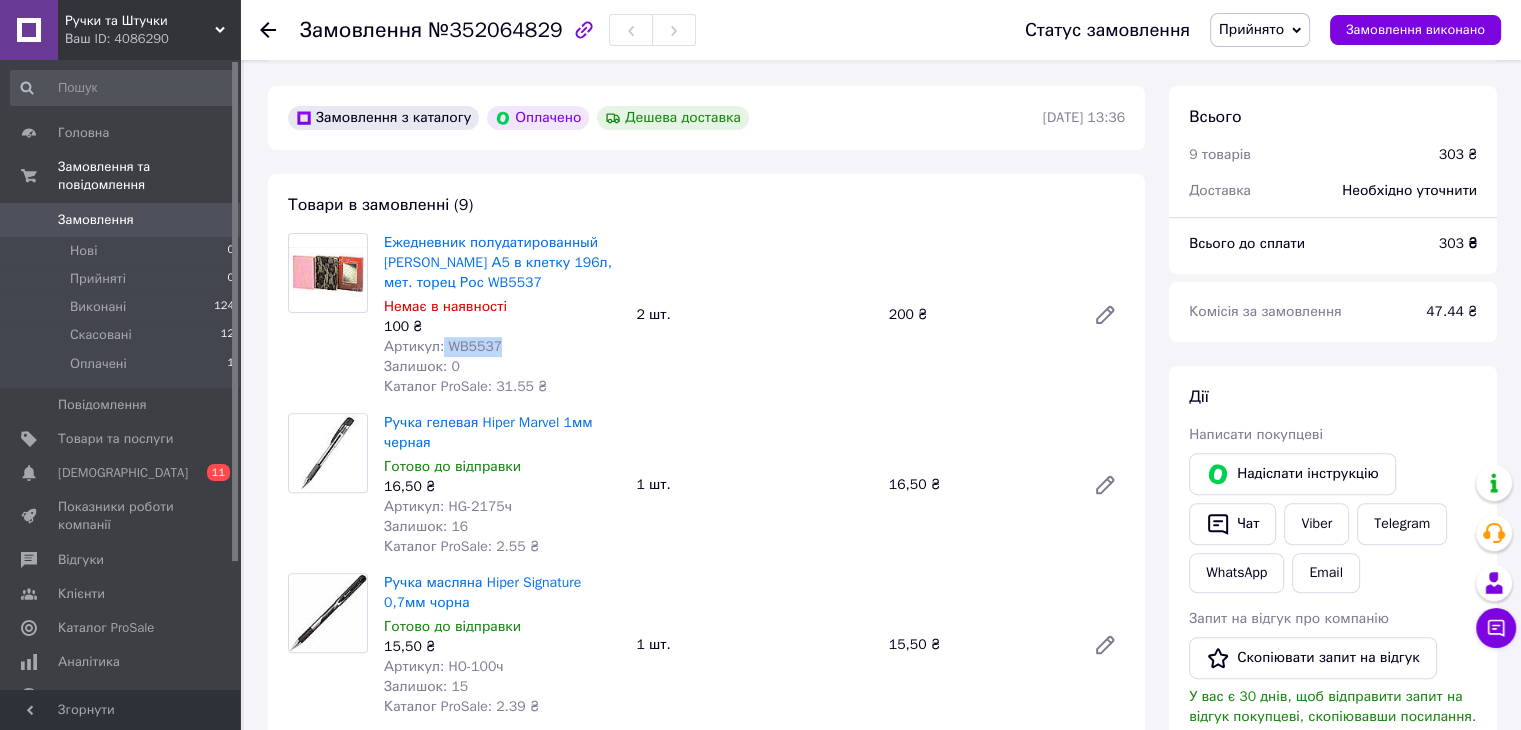 drag, startPoint x: 440, startPoint y: 344, endPoint x: 535, endPoint y: 345, distance: 95.005264 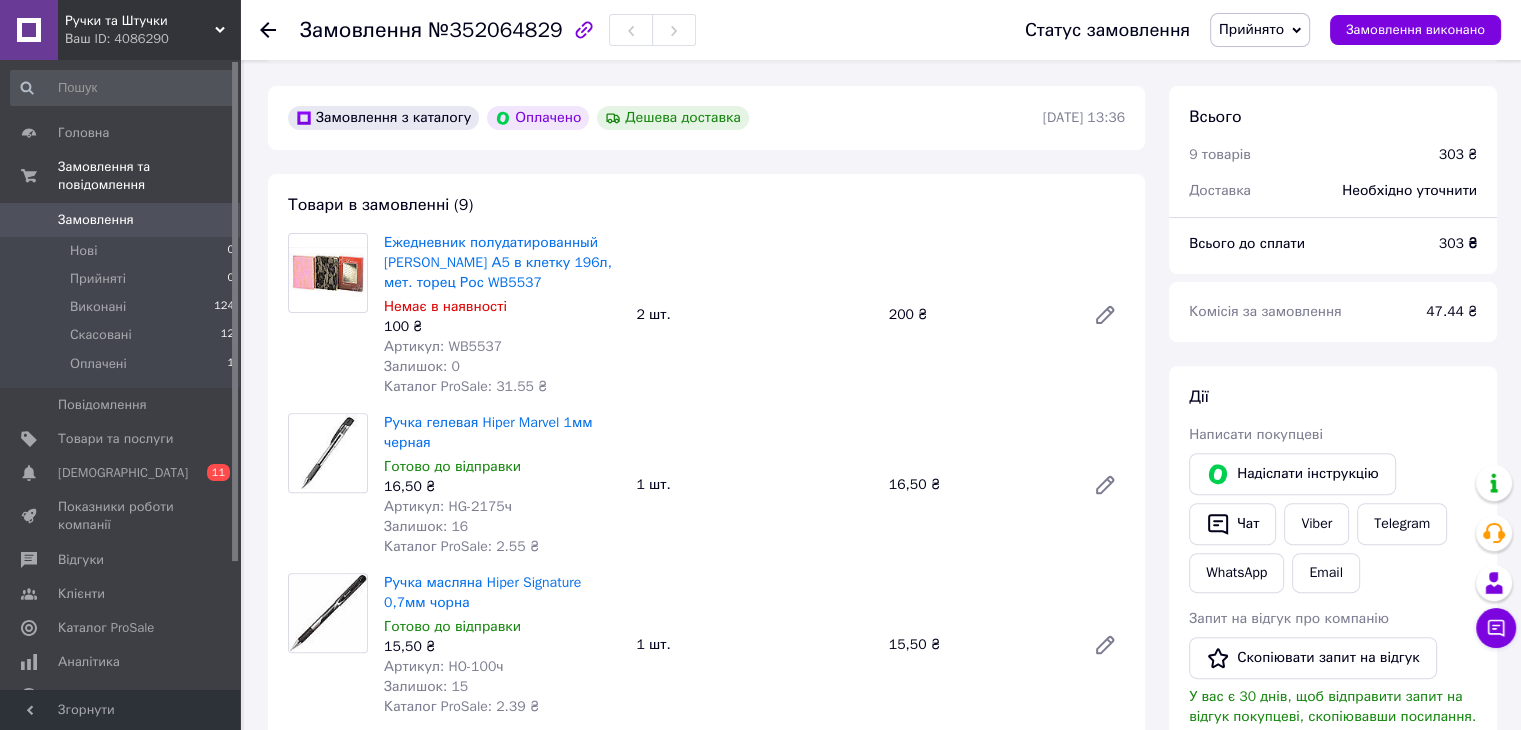 click on "Артикул: HG-2175ч" at bounding box center (448, 506) 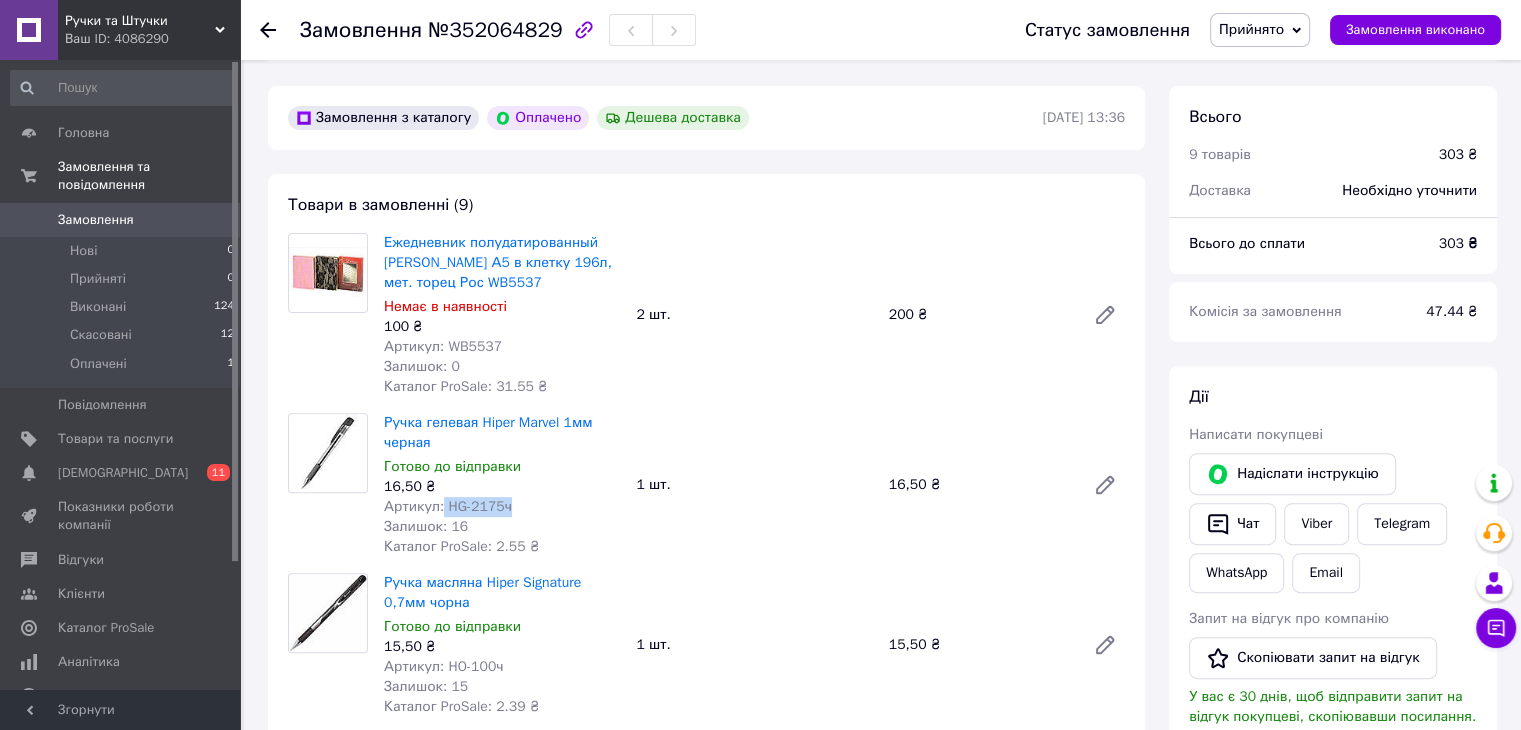 drag, startPoint x: 440, startPoint y: 506, endPoint x: 528, endPoint y: 505, distance: 88.005684 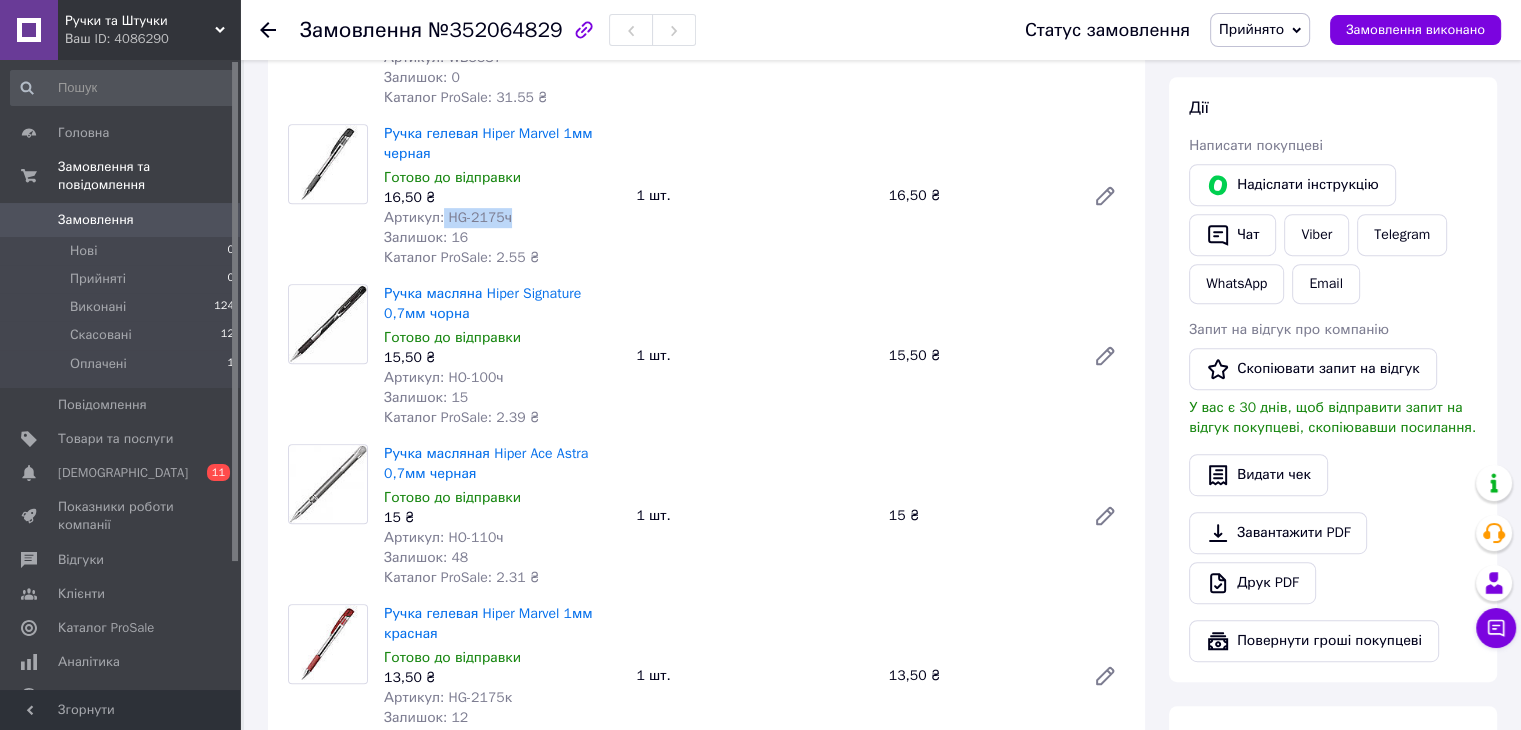 scroll, scrollTop: 900, scrollLeft: 0, axis: vertical 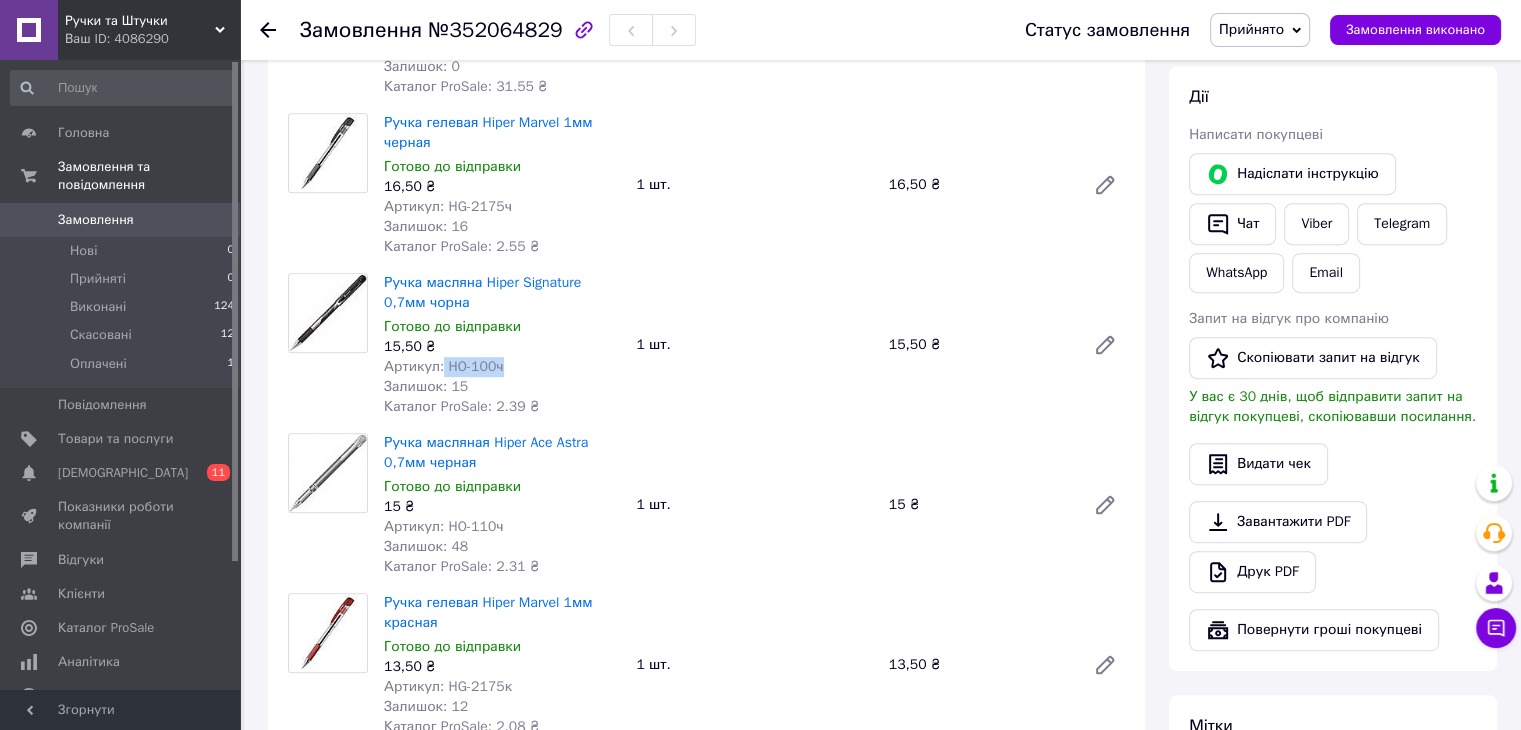 drag, startPoint x: 439, startPoint y: 365, endPoint x: 528, endPoint y: 367, distance: 89.02247 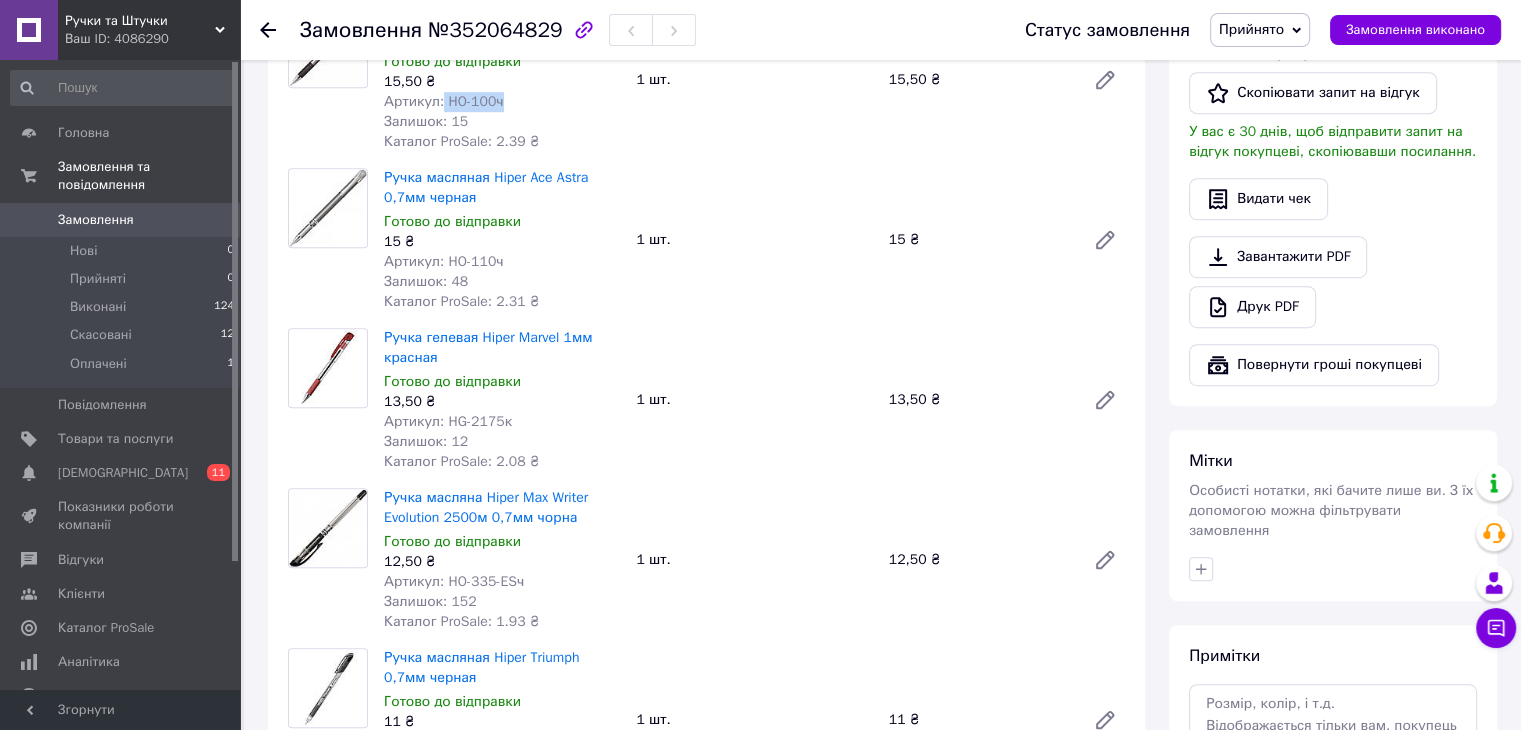 scroll, scrollTop: 1200, scrollLeft: 0, axis: vertical 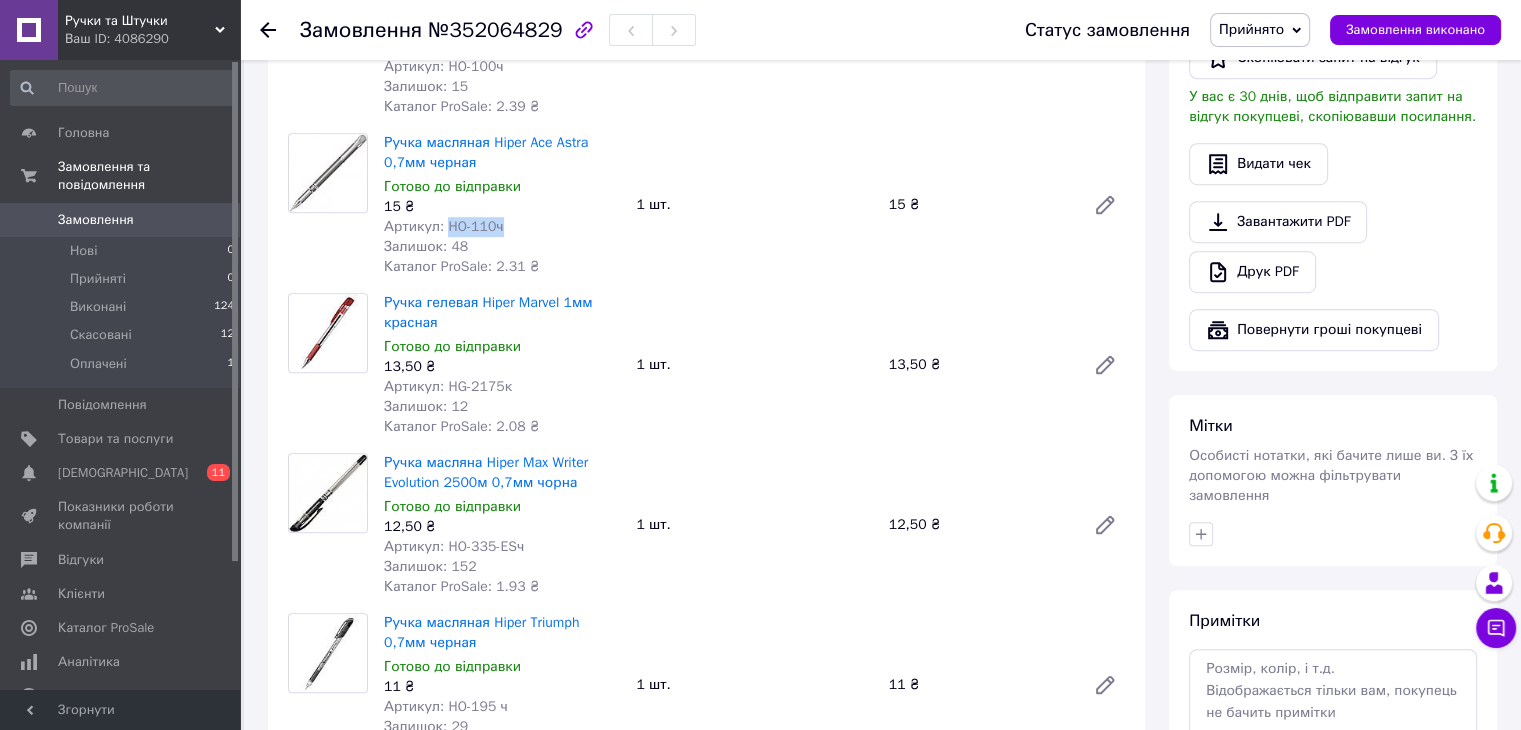 drag, startPoint x: 444, startPoint y: 225, endPoint x: 522, endPoint y: 226, distance: 78.00641 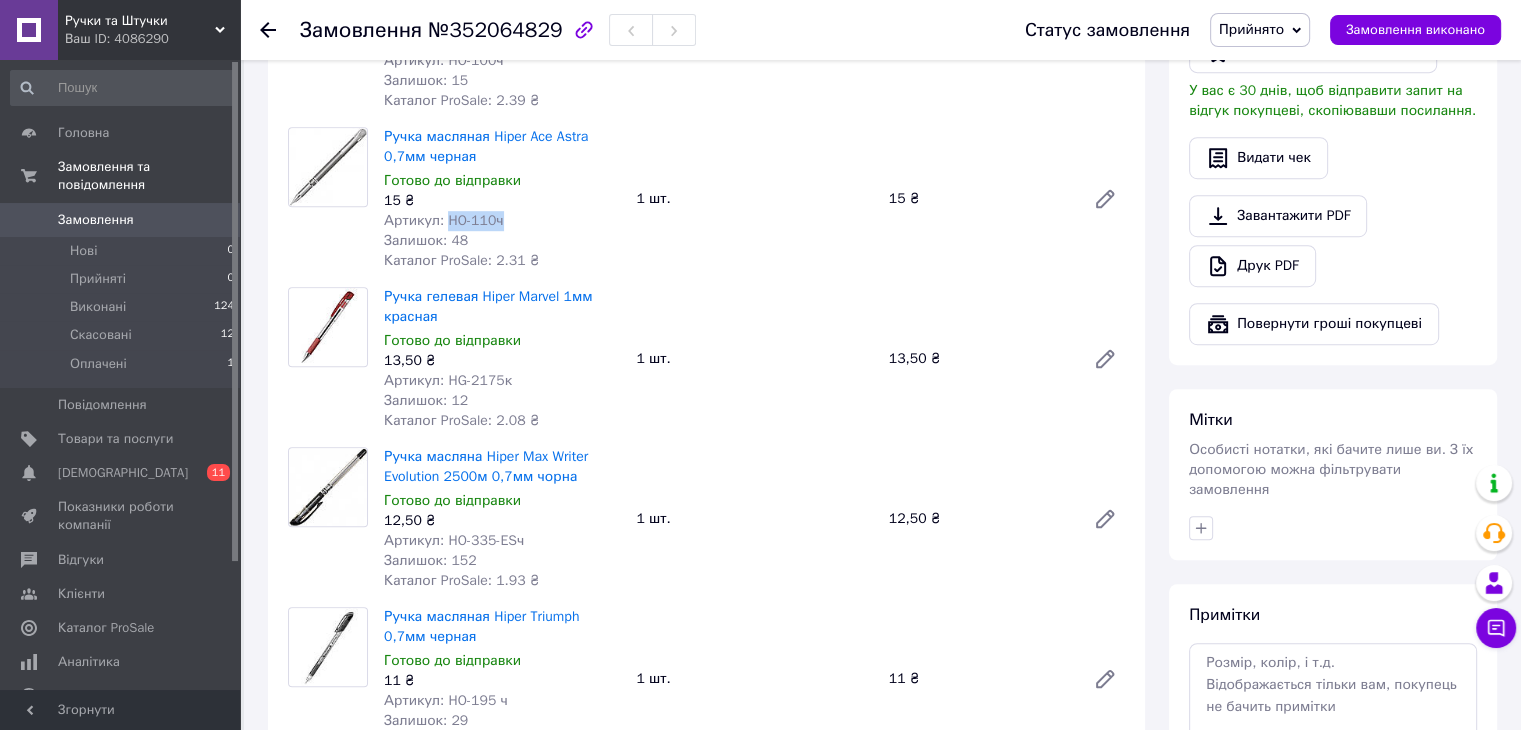 scroll, scrollTop: 1300, scrollLeft: 0, axis: vertical 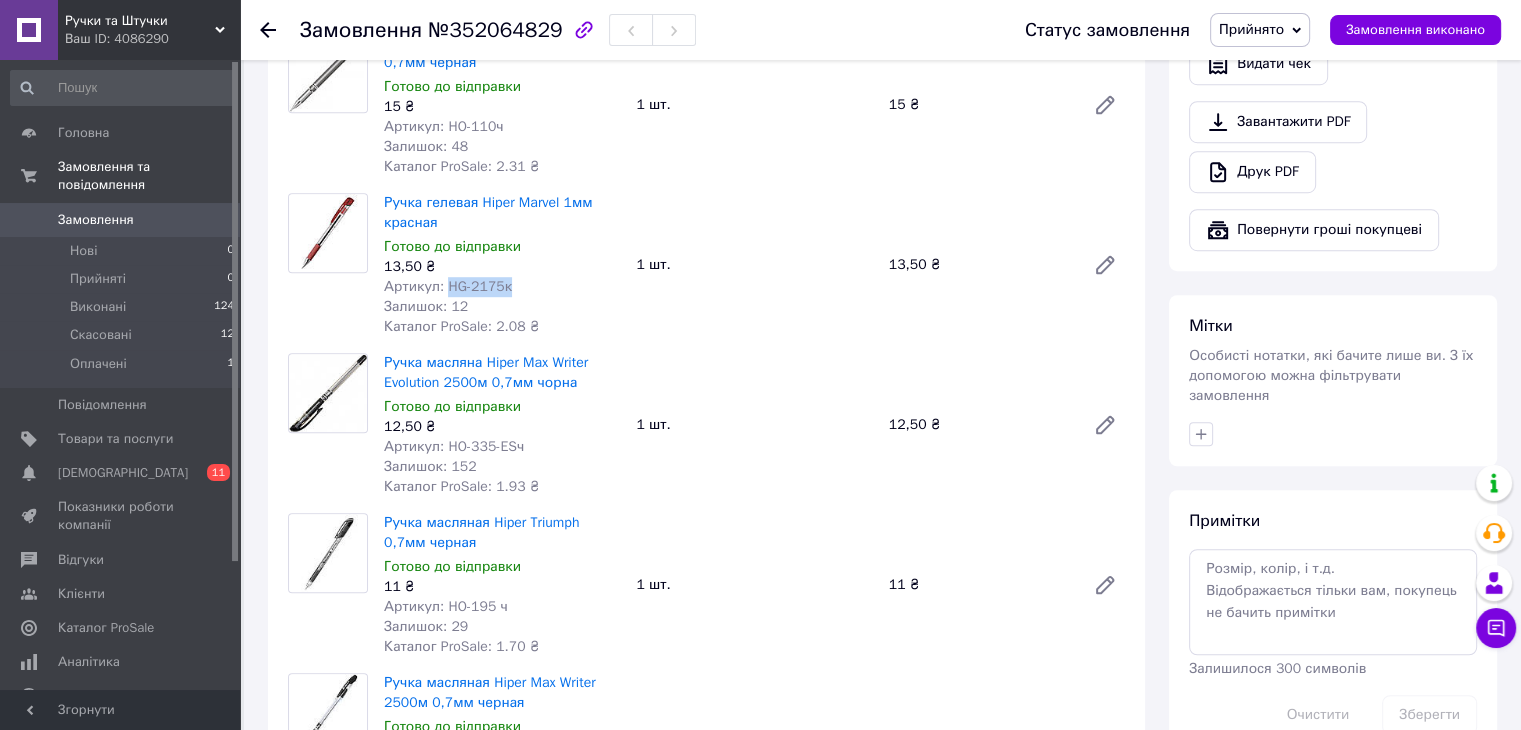 drag, startPoint x: 445, startPoint y: 287, endPoint x: 534, endPoint y: 290, distance: 89.050545 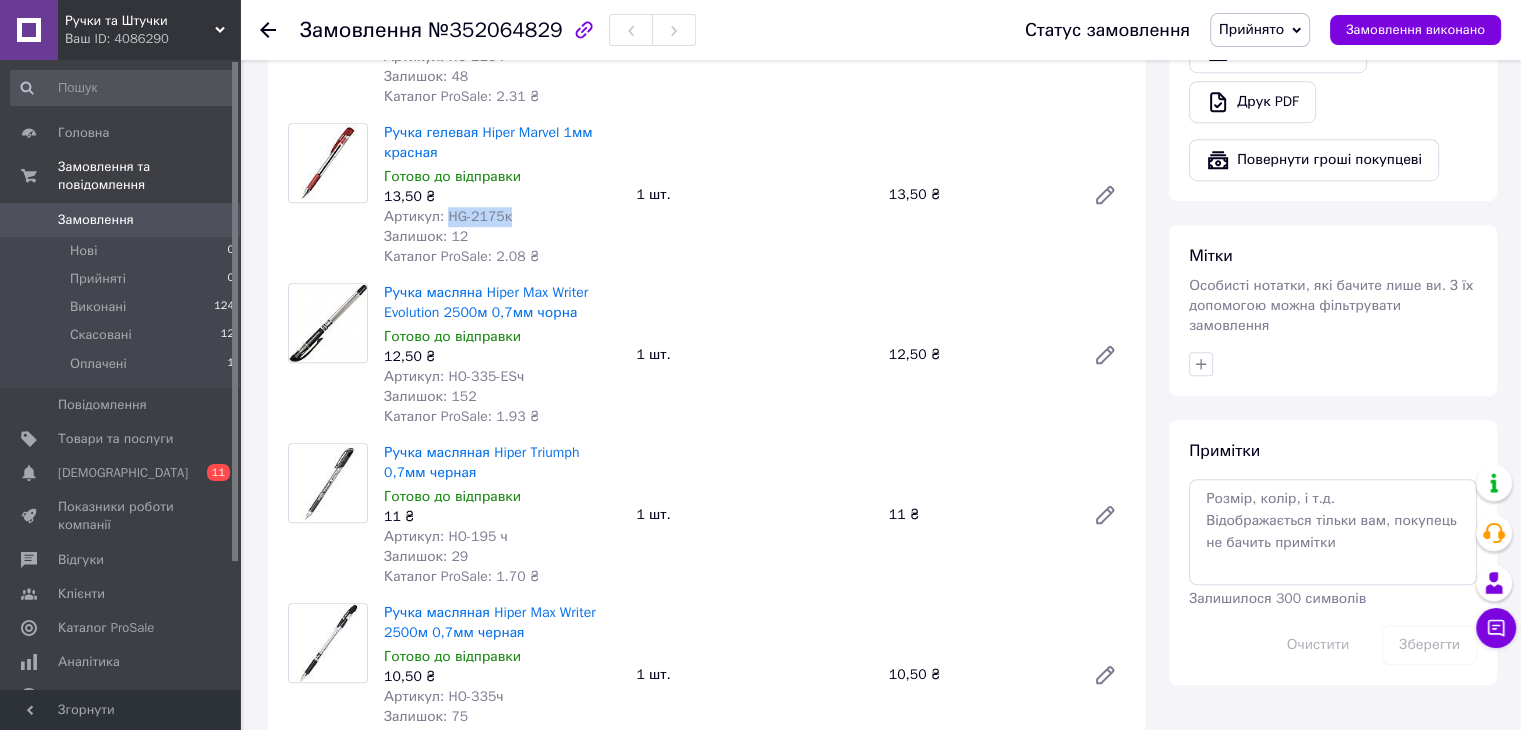 scroll, scrollTop: 1400, scrollLeft: 0, axis: vertical 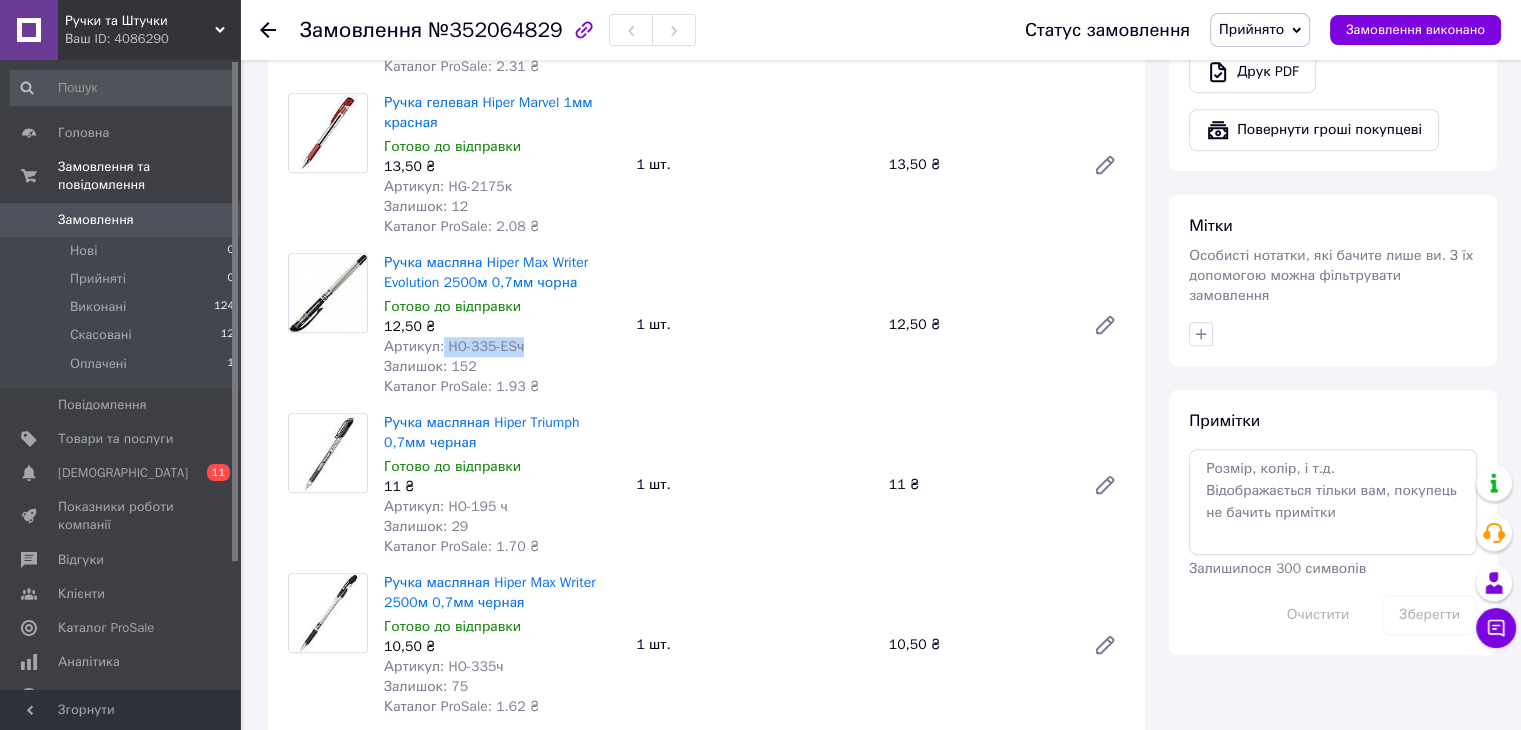 drag, startPoint x: 440, startPoint y: 349, endPoint x: 573, endPoint y: 346, distance: 133.03383 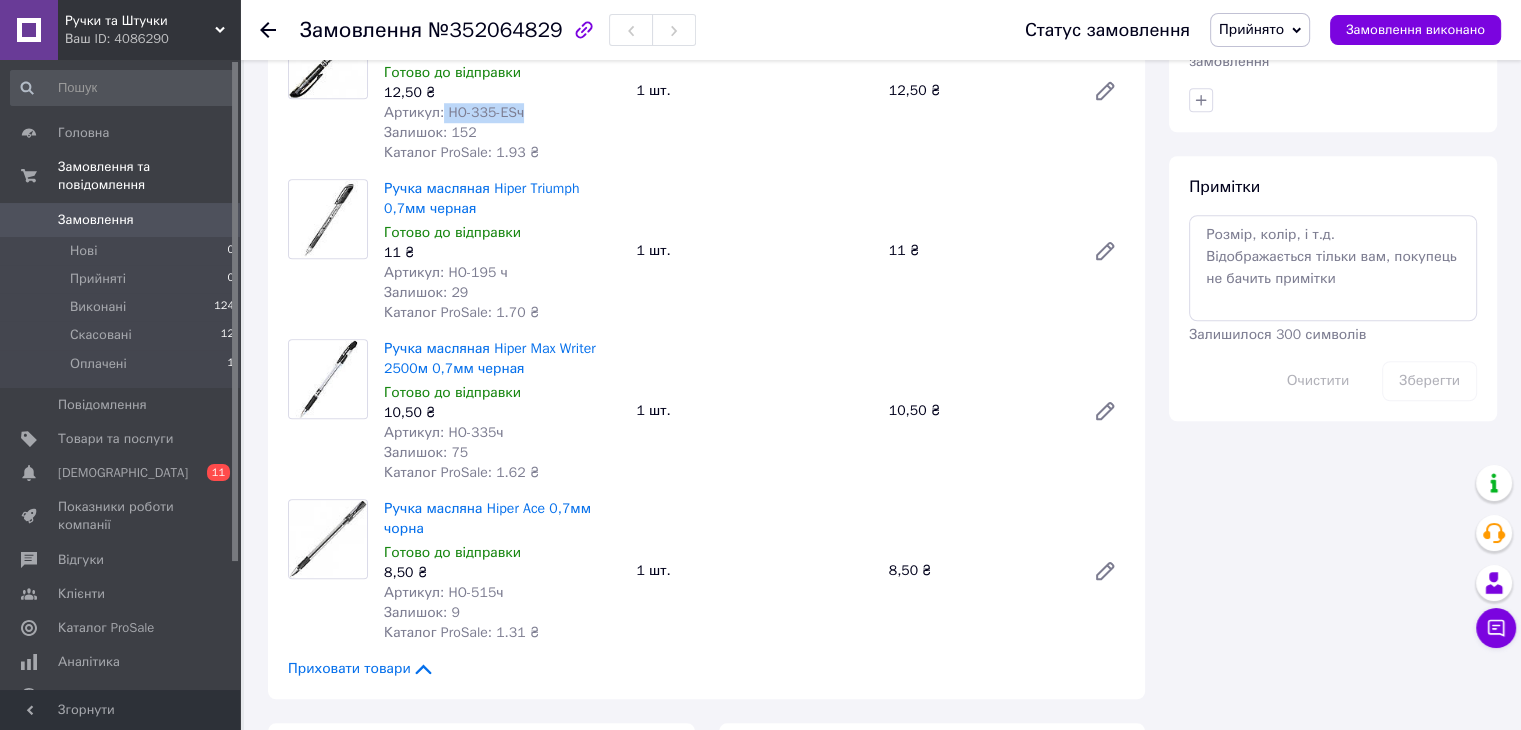 scroll, scrollTop: 1600, scrollLeft: 0, axis: vertical 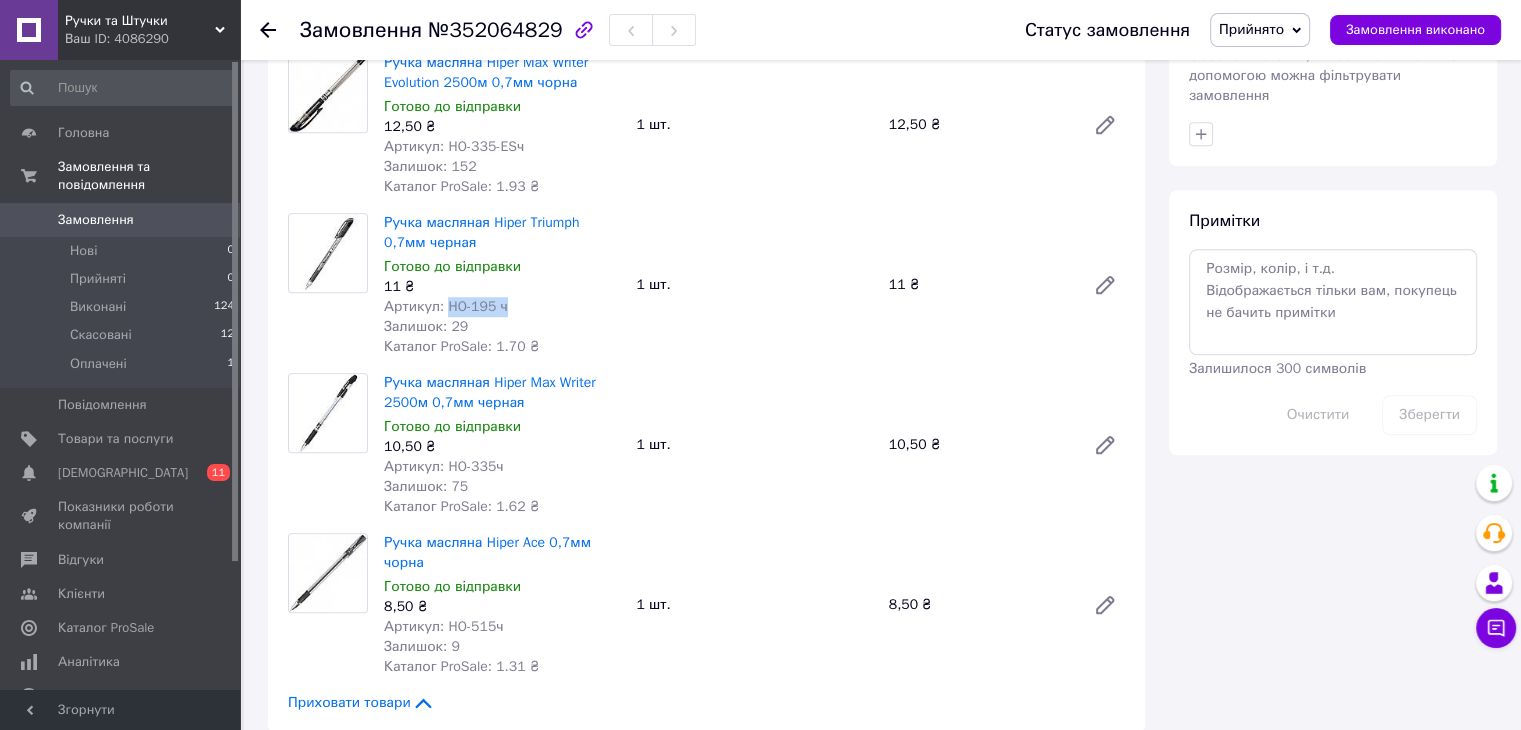 drag, startPoint x: 444, startPoint y: 306, endPoint x: 520, endPoint y: 312, distance: 76.23647 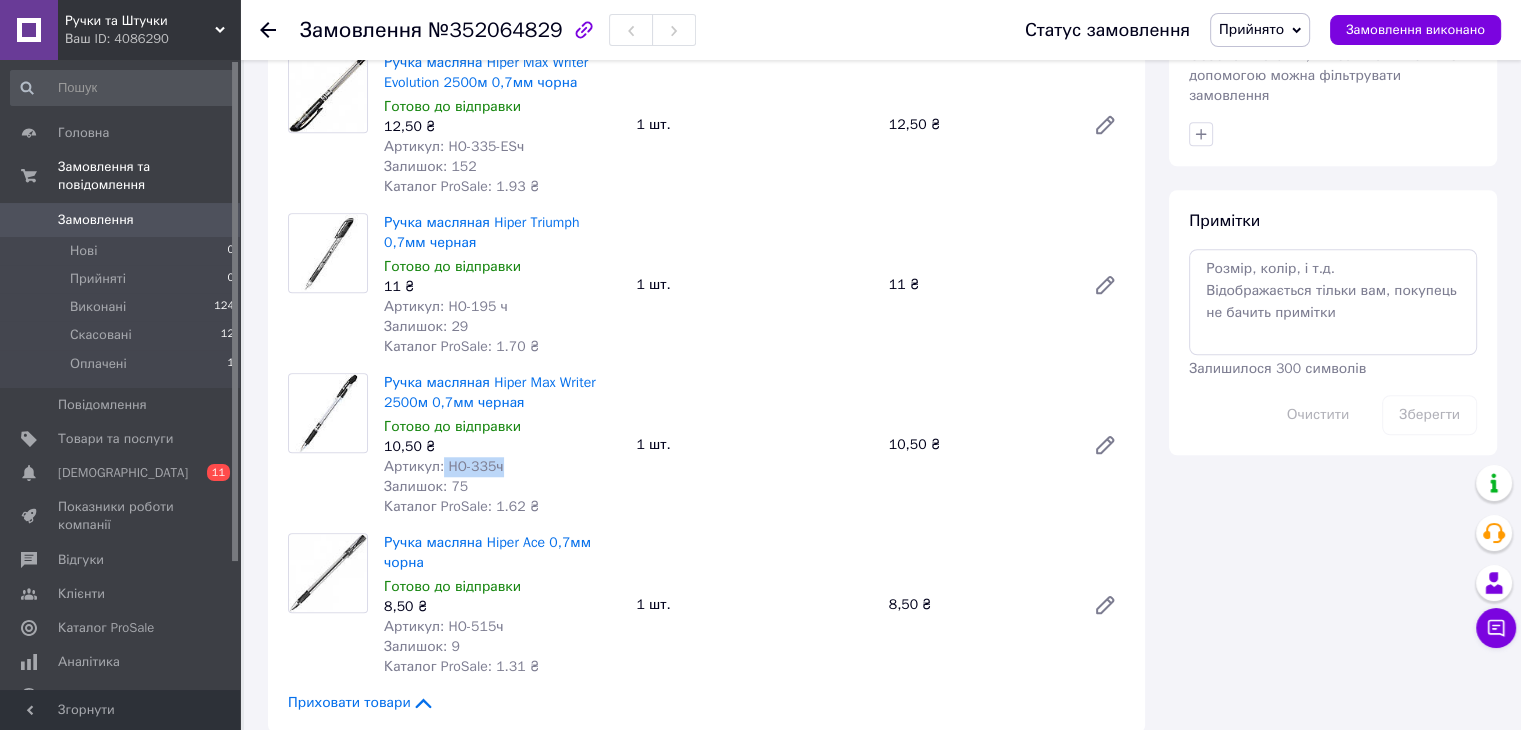 drag, startPoint x: 440, startPoint y: 467, endPoint x: 546, endPoint y: 472, distance: 106.11786 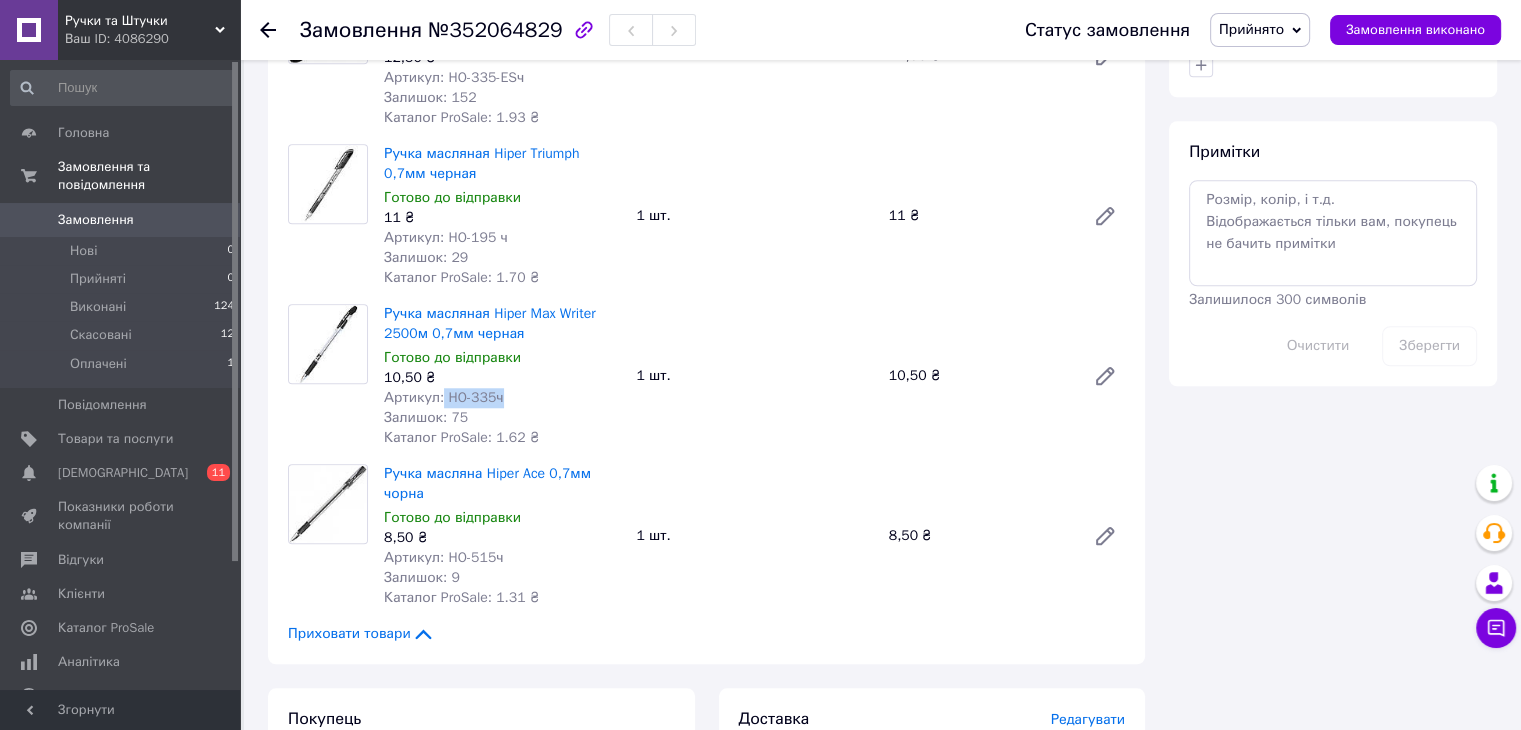 scroll, scrollTop: 1700, scrollLeft: 0, axis: vertical 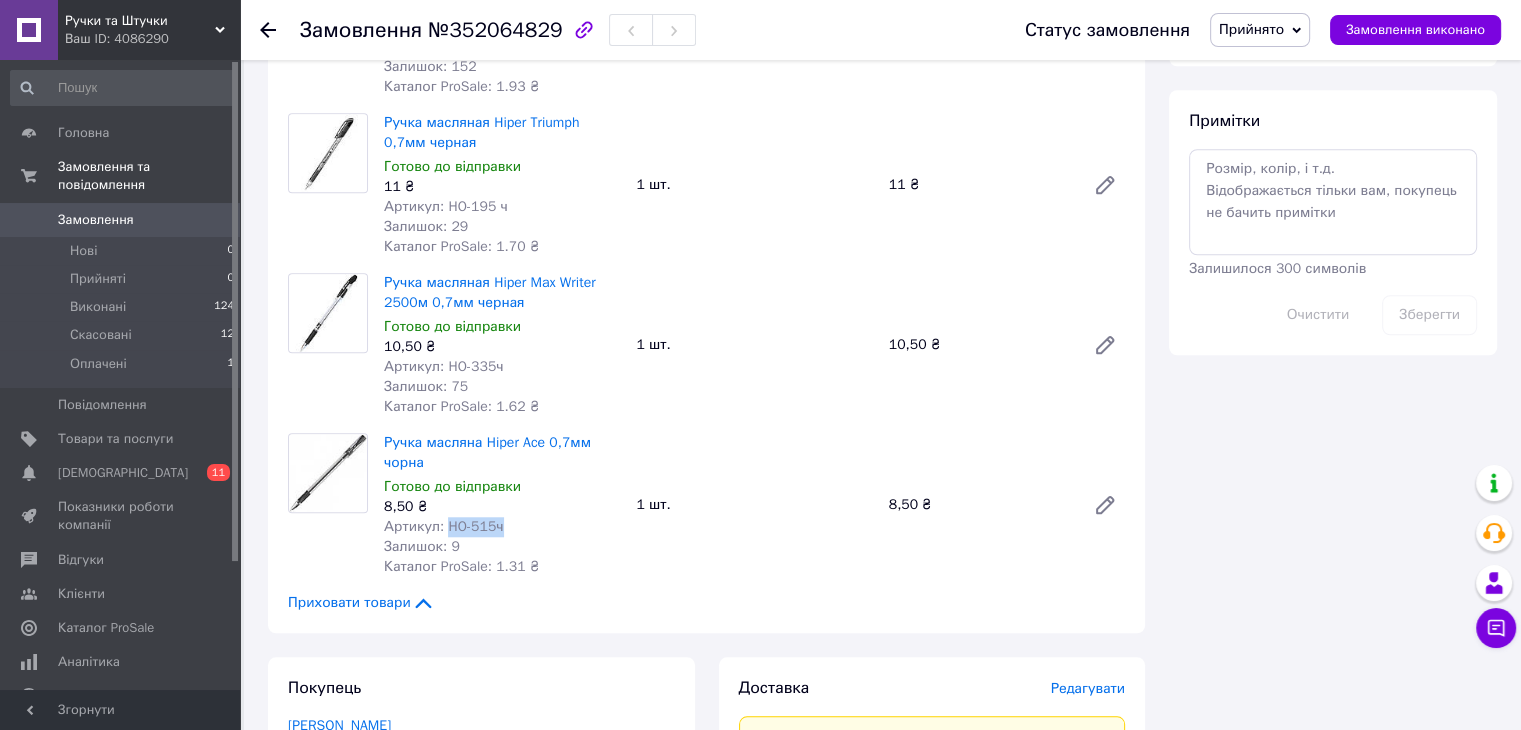 drag, startPoint x: 441, startPoint y: 529, endPoint x: 542, endPoint y: 521, distance: 101.31634 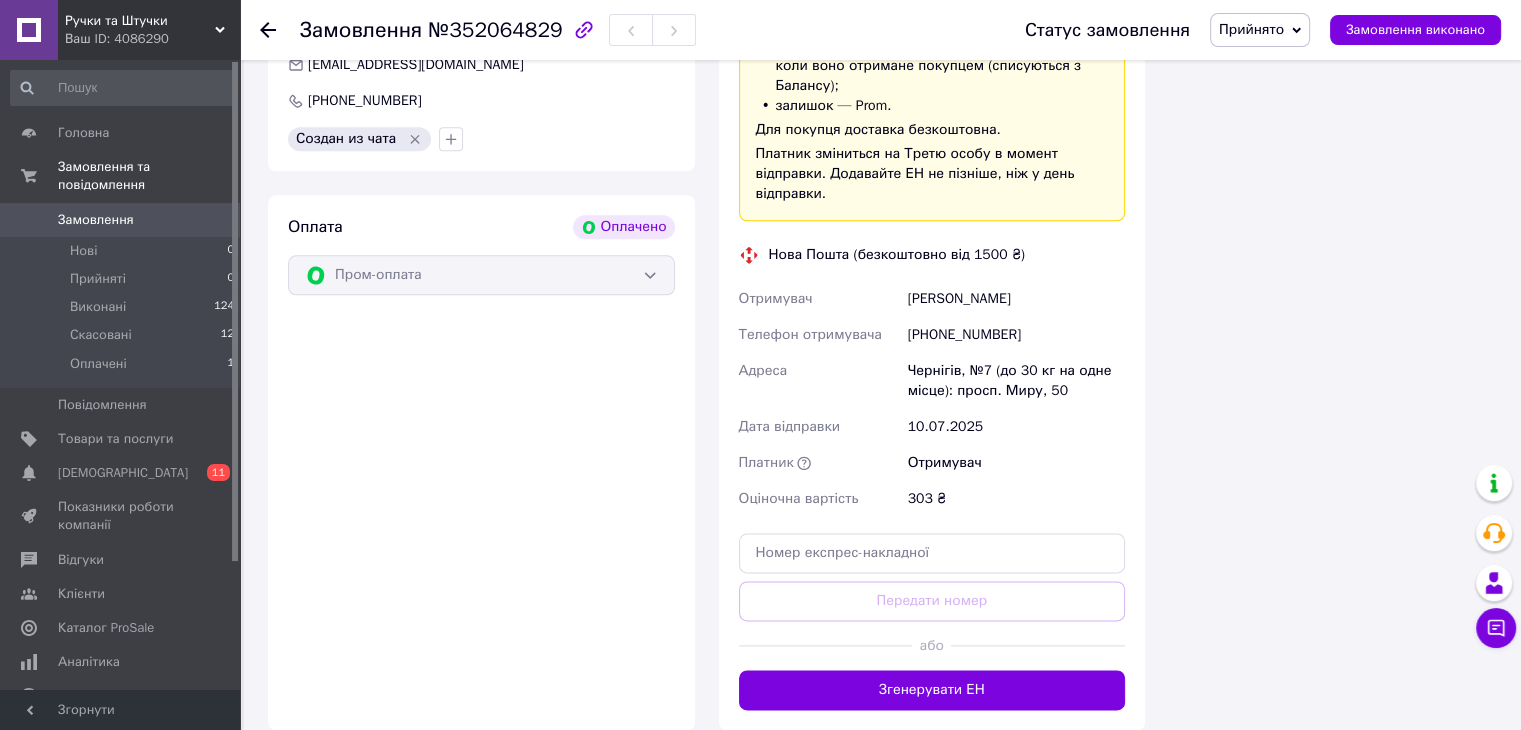 scroll, scrollTop: 2500, scrollLeft: 0, axis: vertical 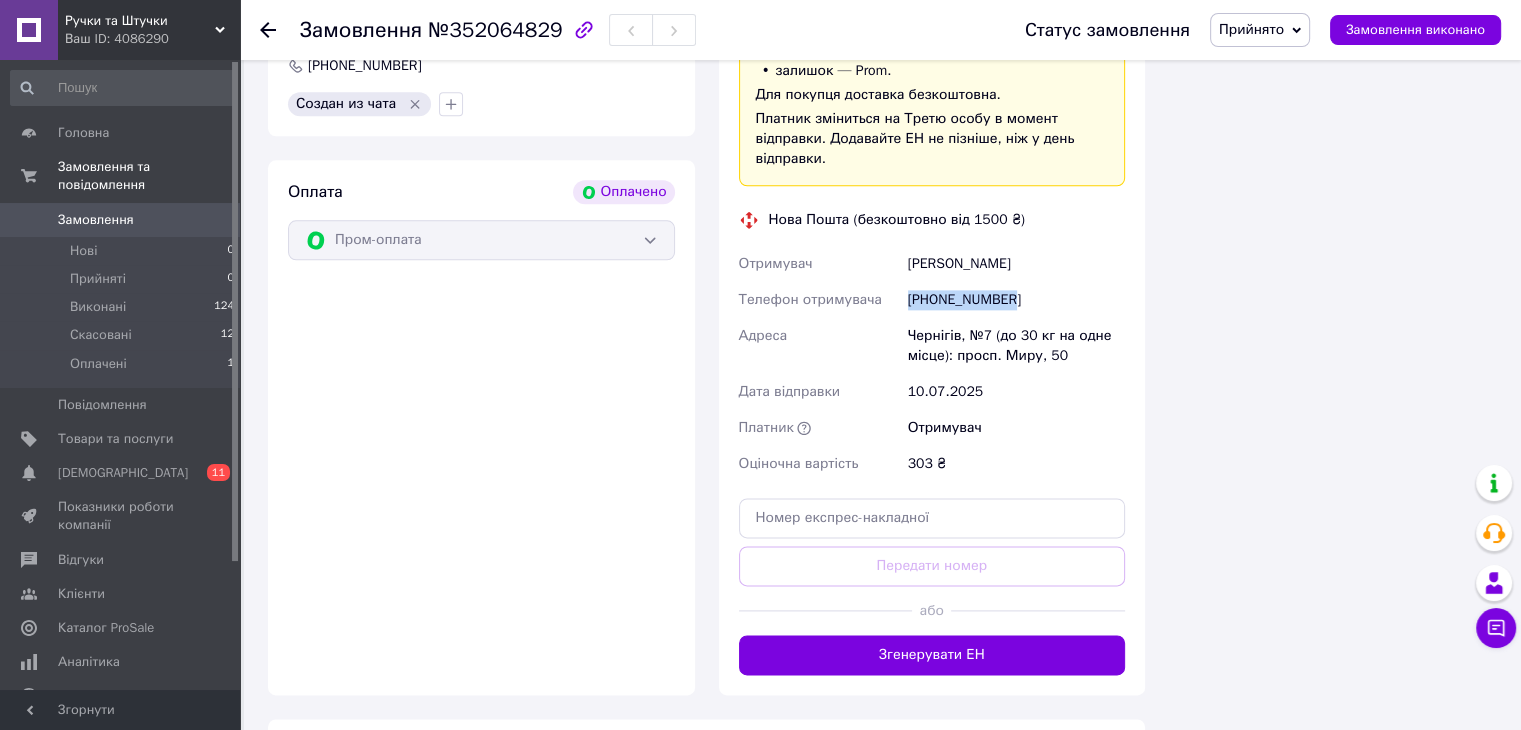 drag, startPoint x: 1012, startPoint y: 281, endPoint x: 912, endPoint y: 283, distance: 100.02 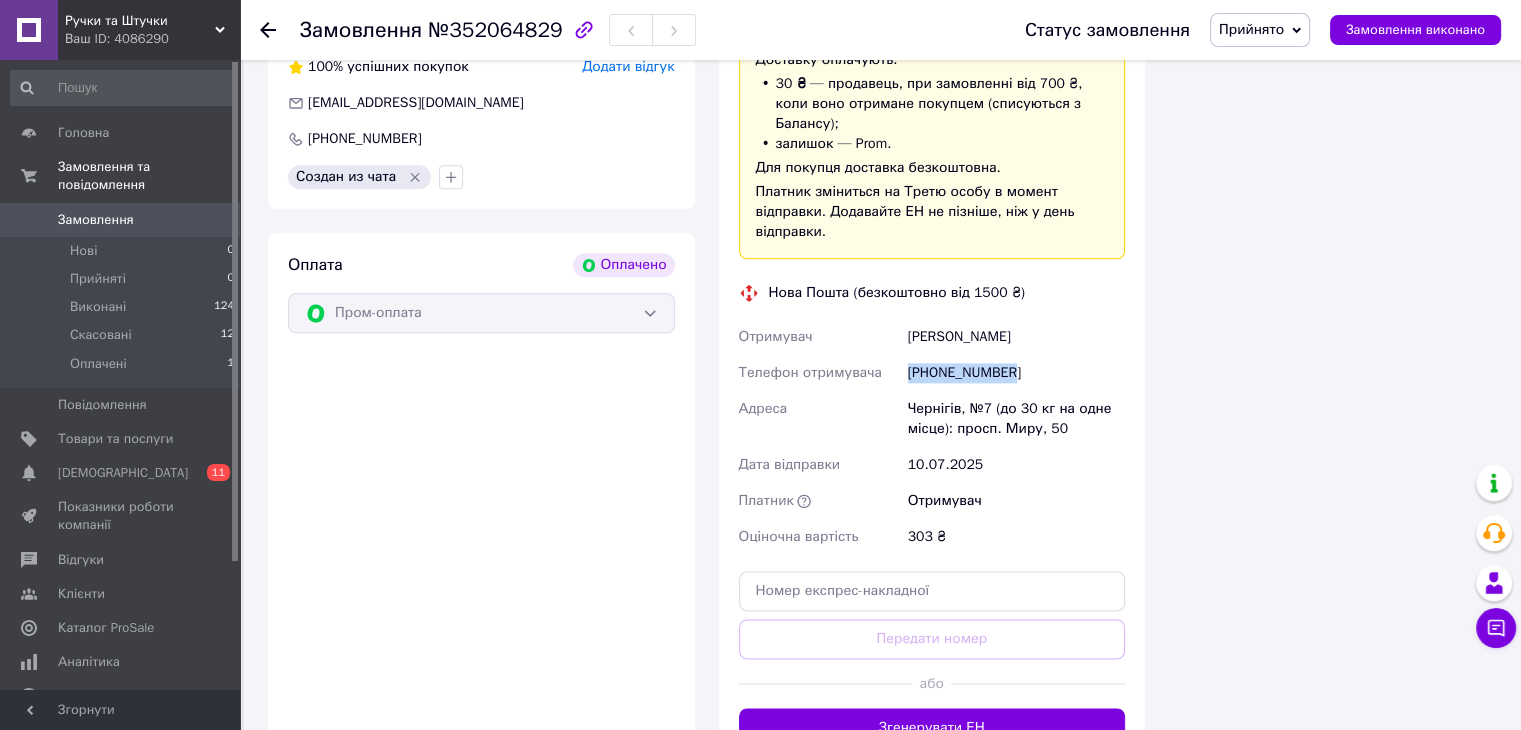 scroll, scrollTop: 2758, scrollLeft: 0, axis: vertical 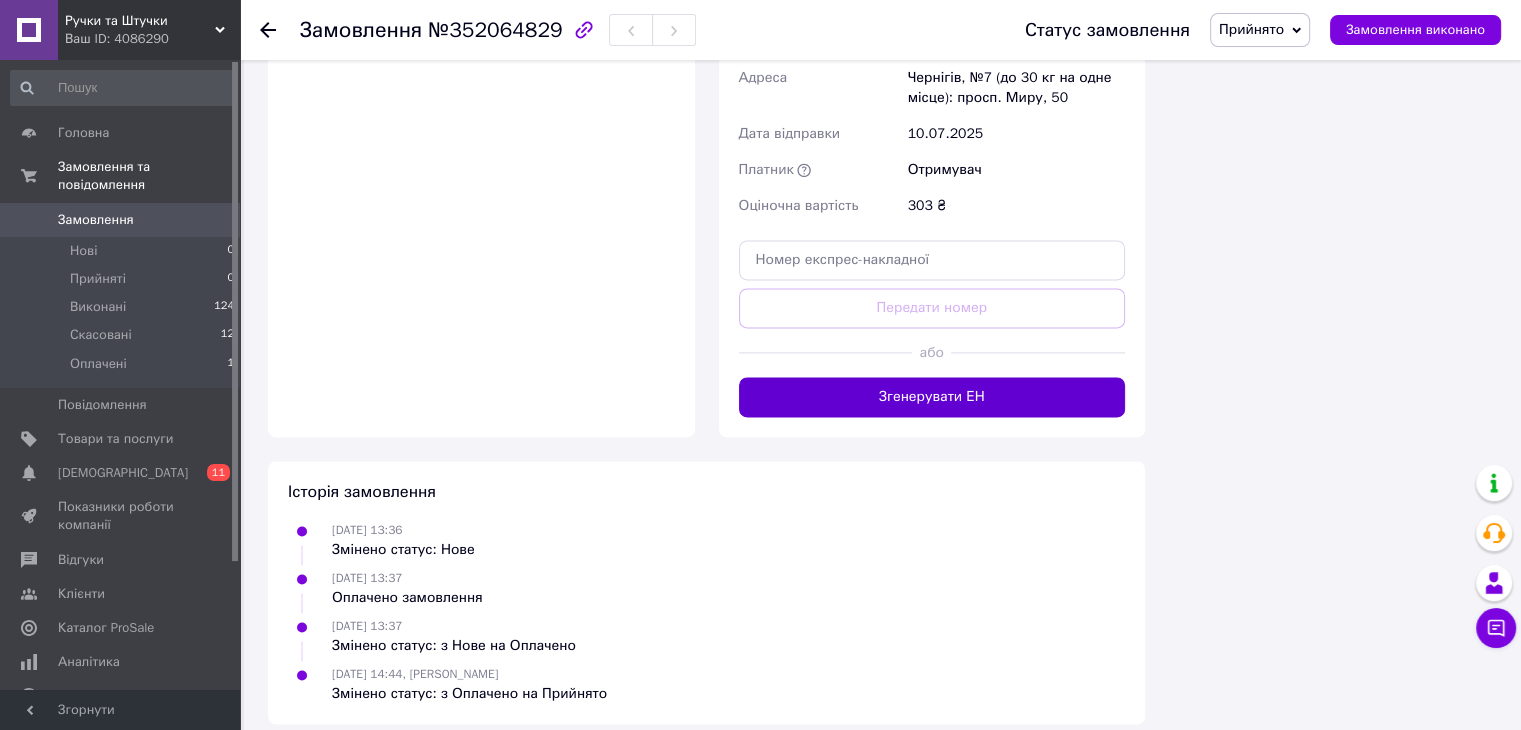 click on "Згенерувати ЕН" at bounding box center (932, 397) 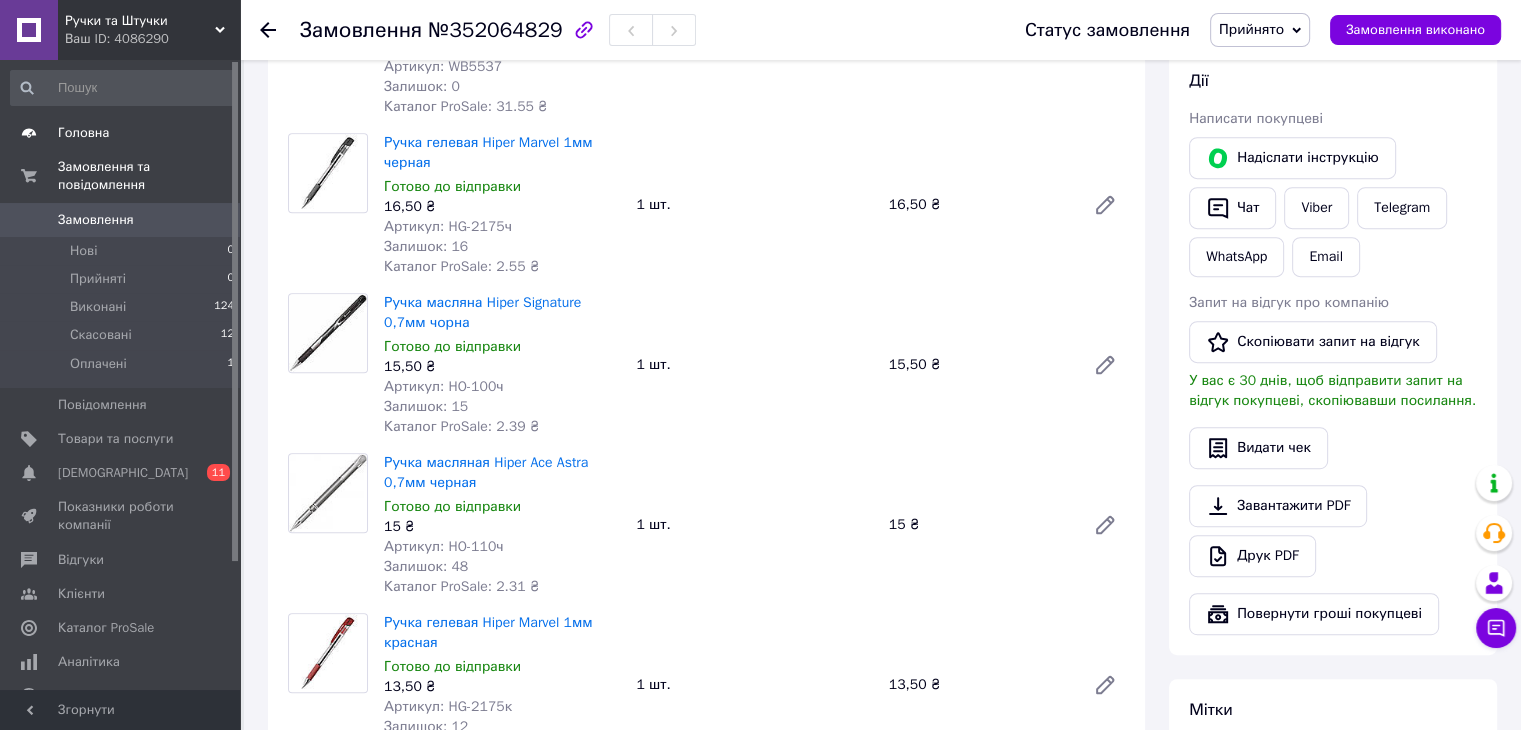 scroll, scrollTop: 799, scrollLeft: 0, axis: vertical 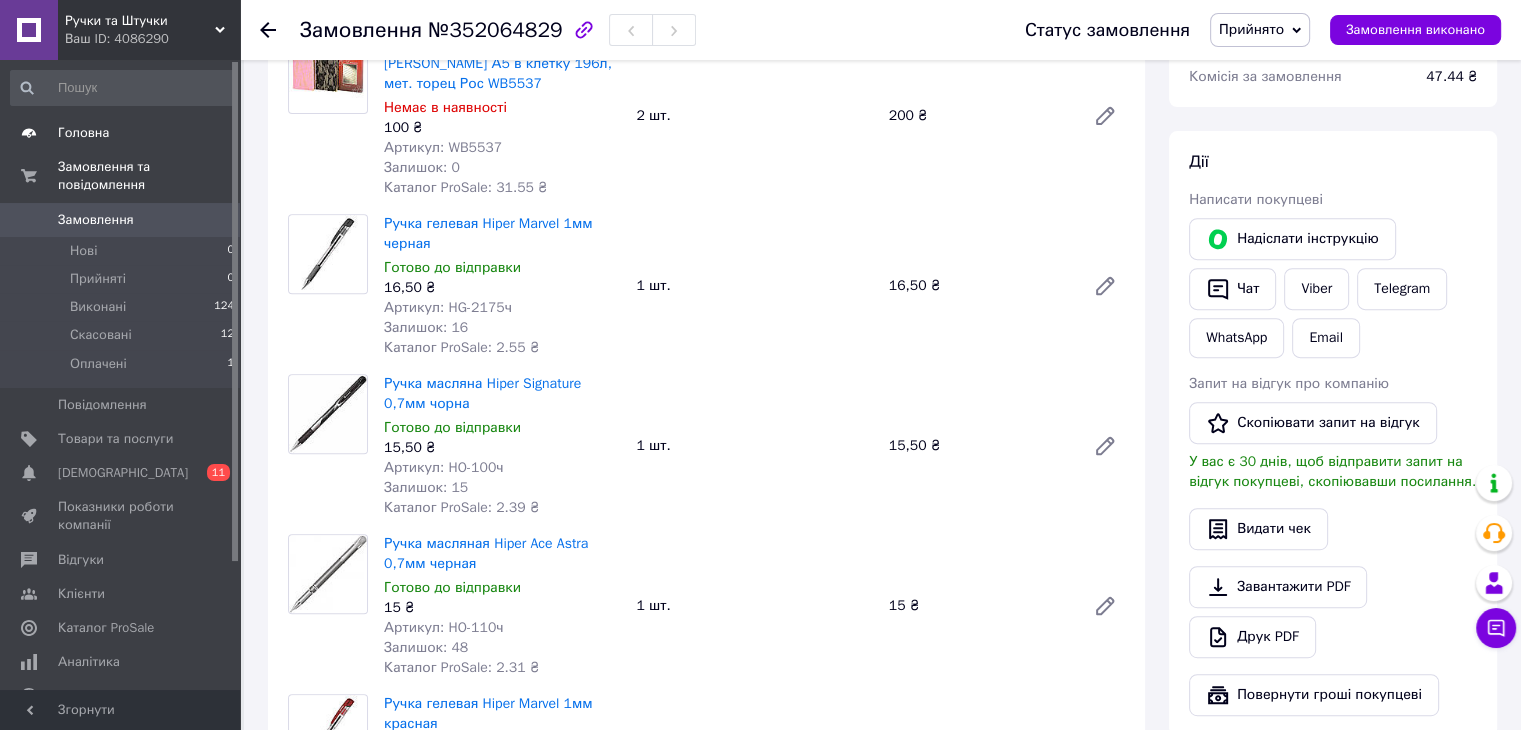 click on "Головна" at bounding box center [83, 133] 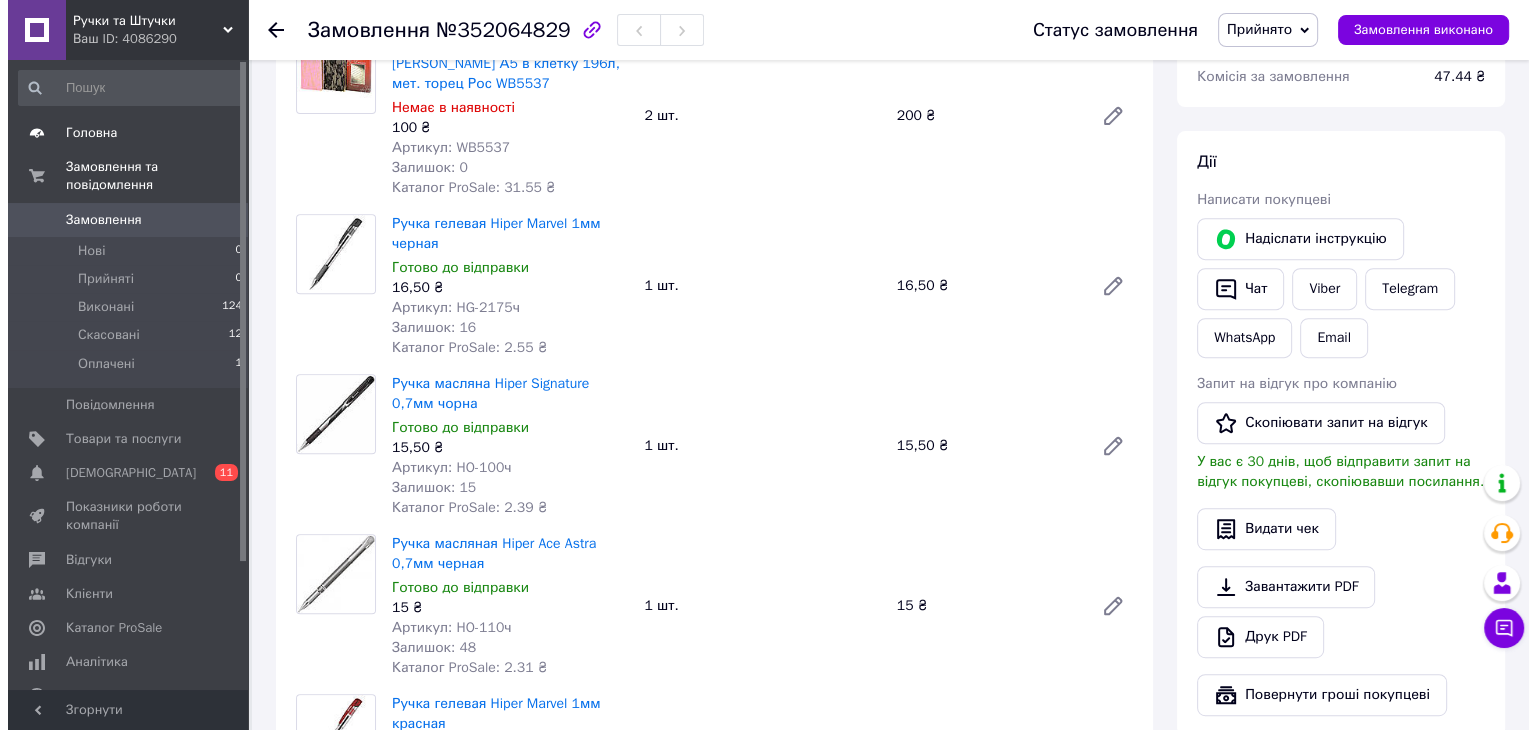 scroll, scrollTop: 0, scrollLeft: 0, axis: both 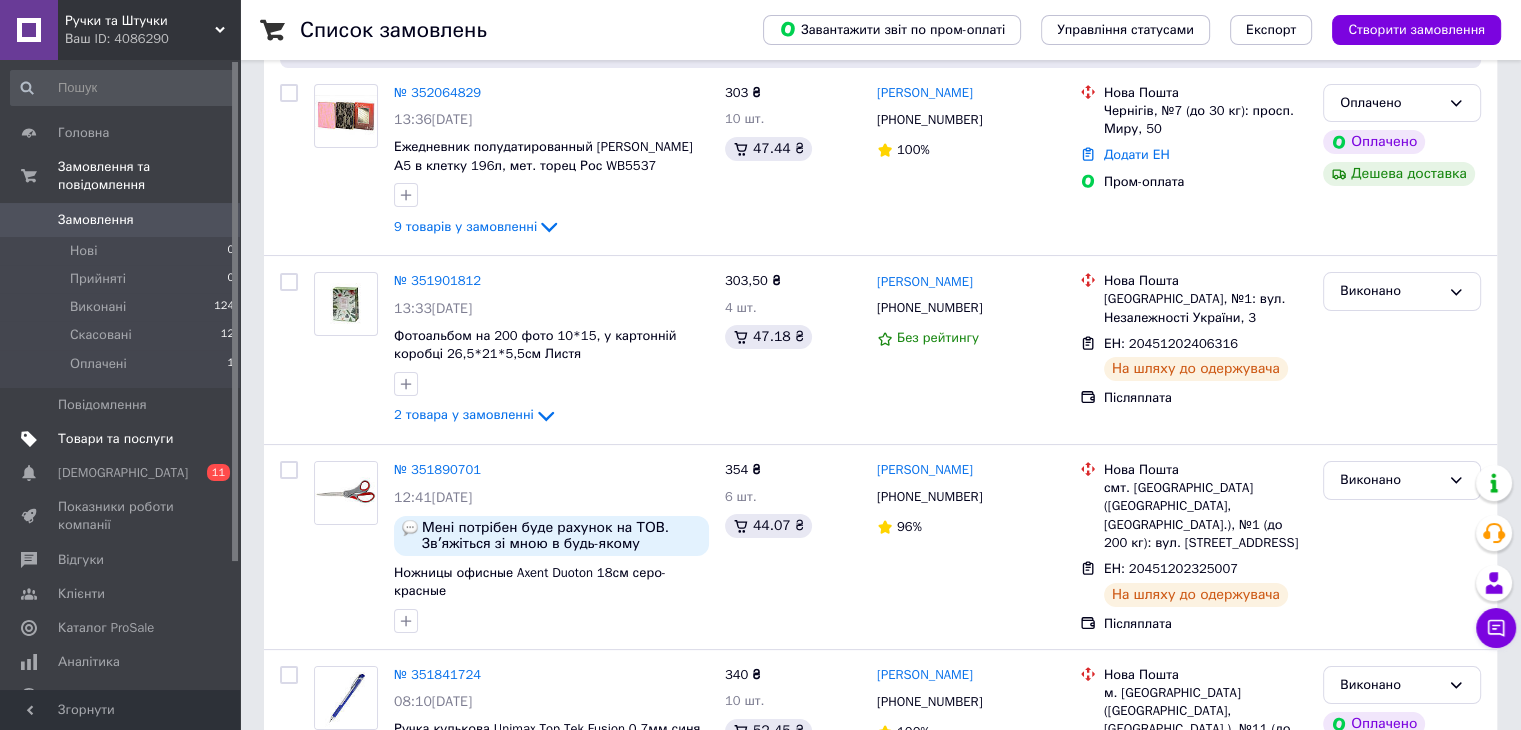 click on "Товари та послуги" at bounding box center (115, 439) 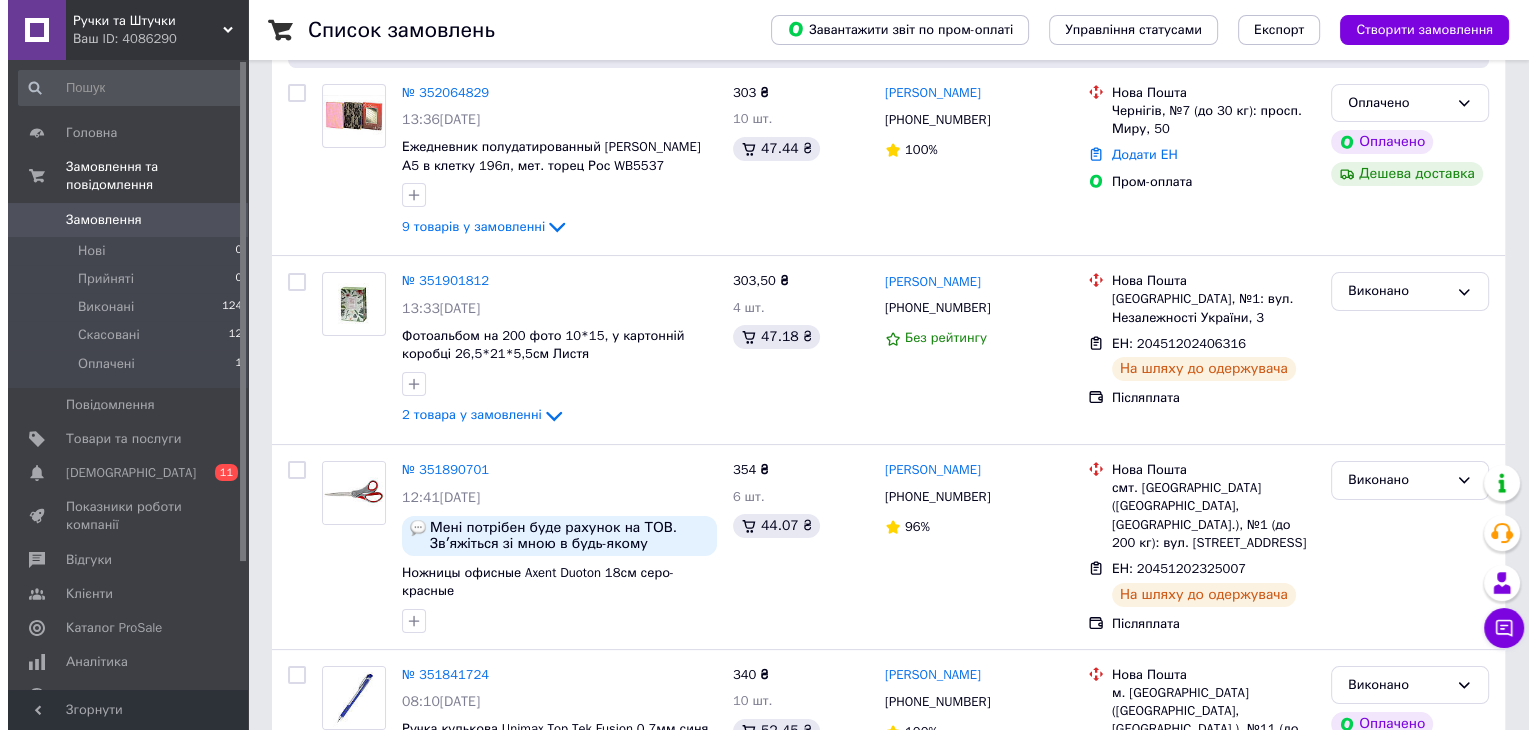 scroll, scrollTop: 0, scrollLeft: 0, axis: both 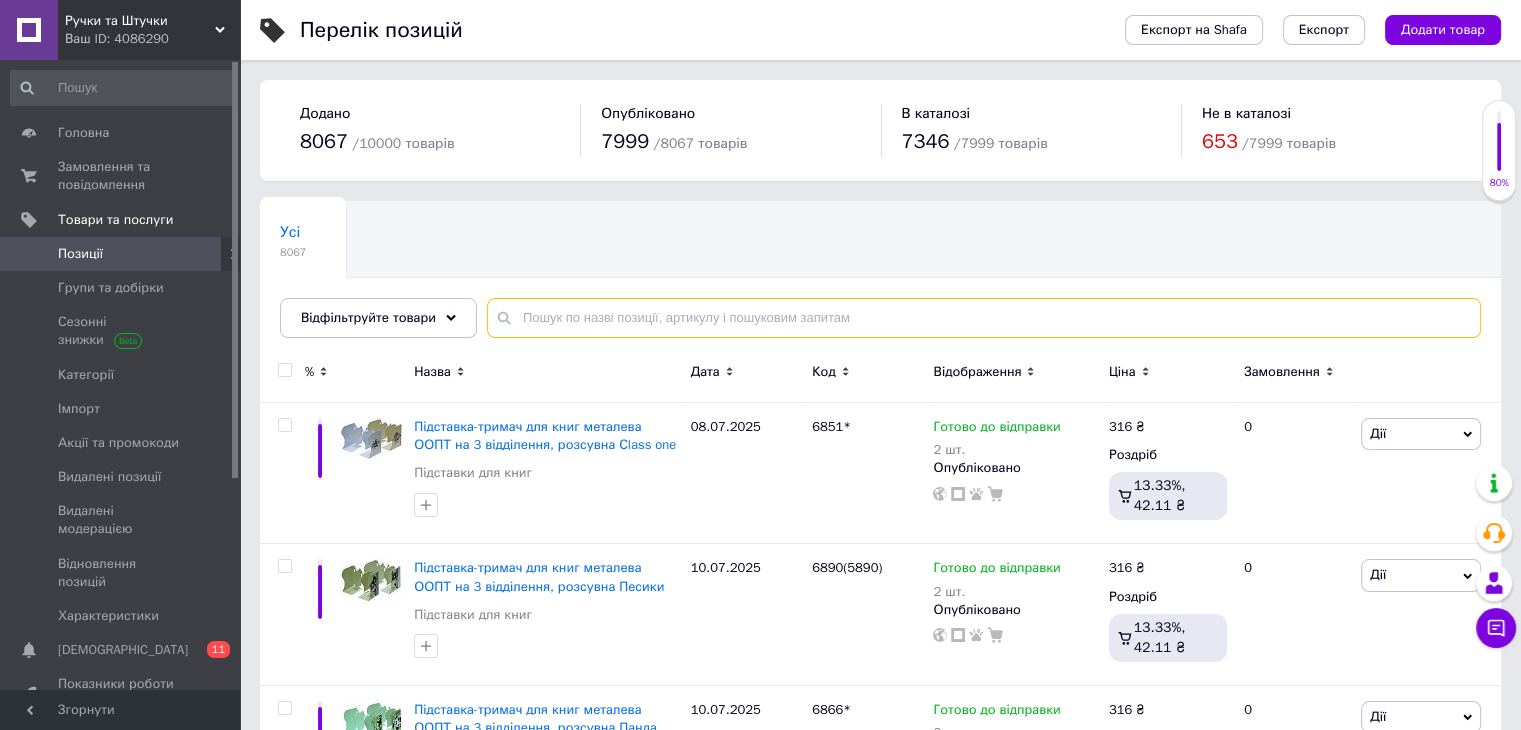 click at bounding box center [984, 318] 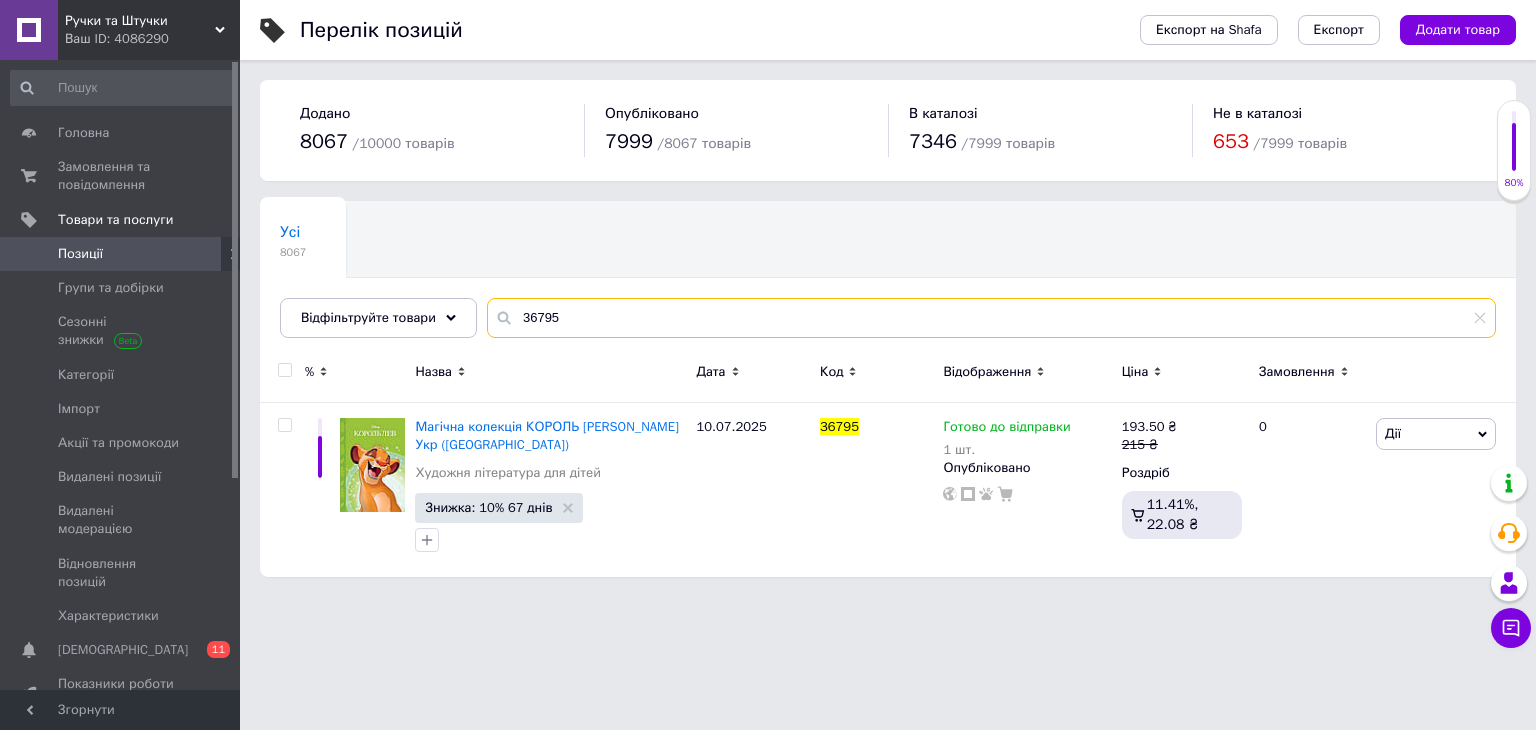type on "36795" 